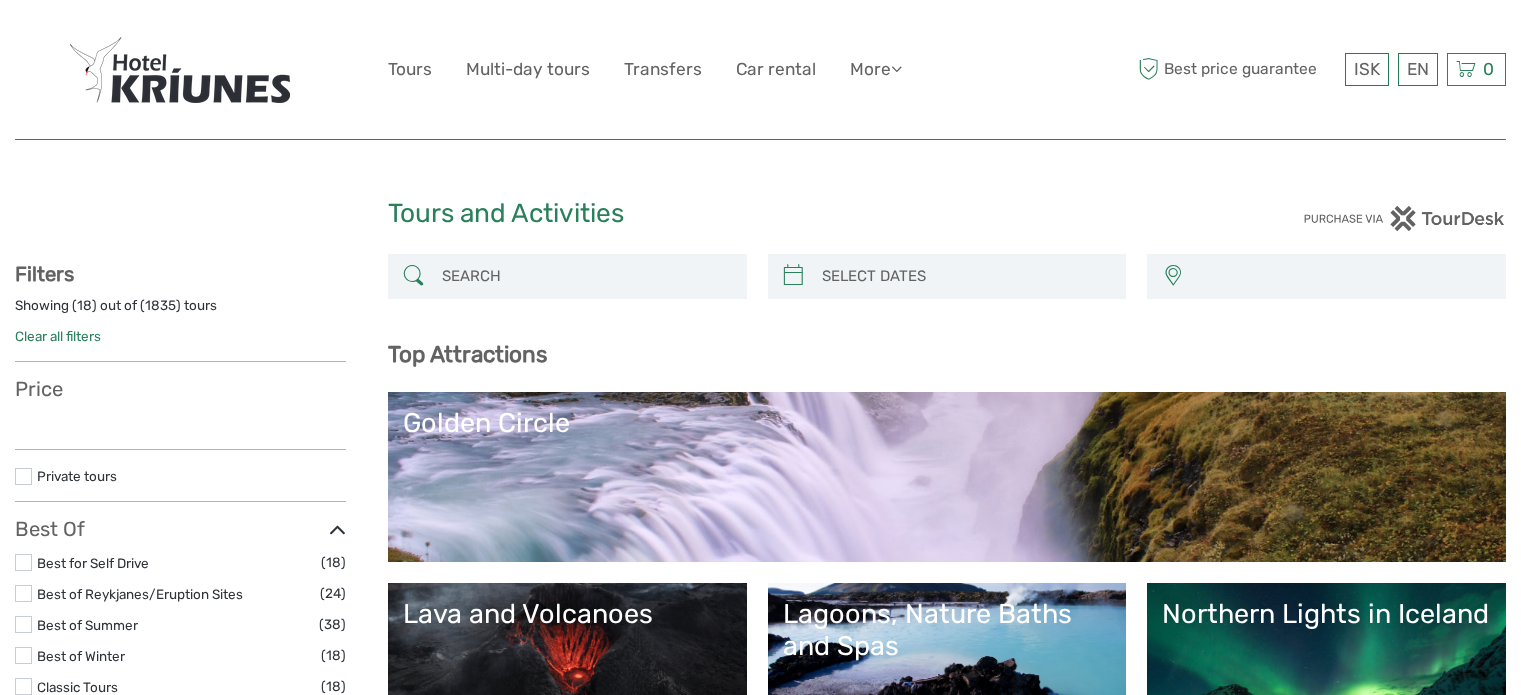 select 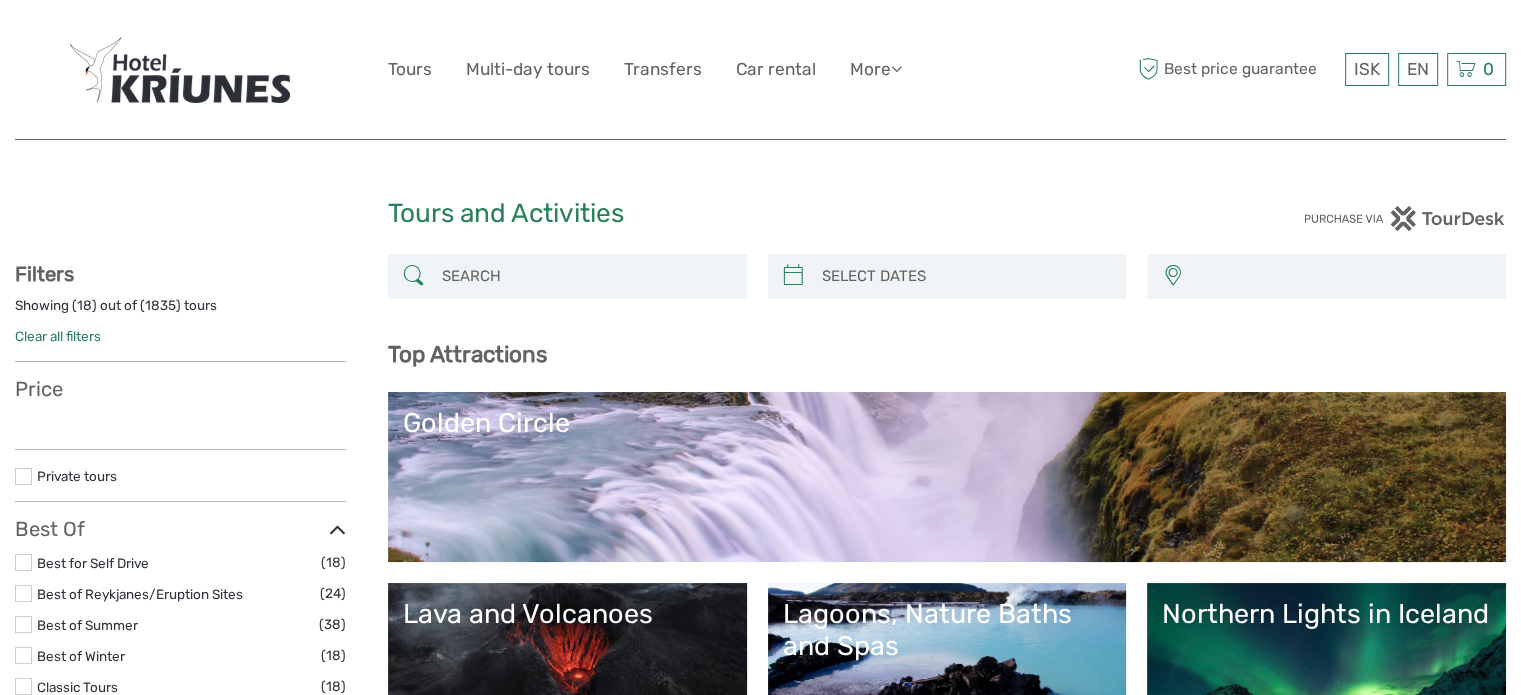 scroll, scrollTop: 0, scrollLeft: 0, axis: both 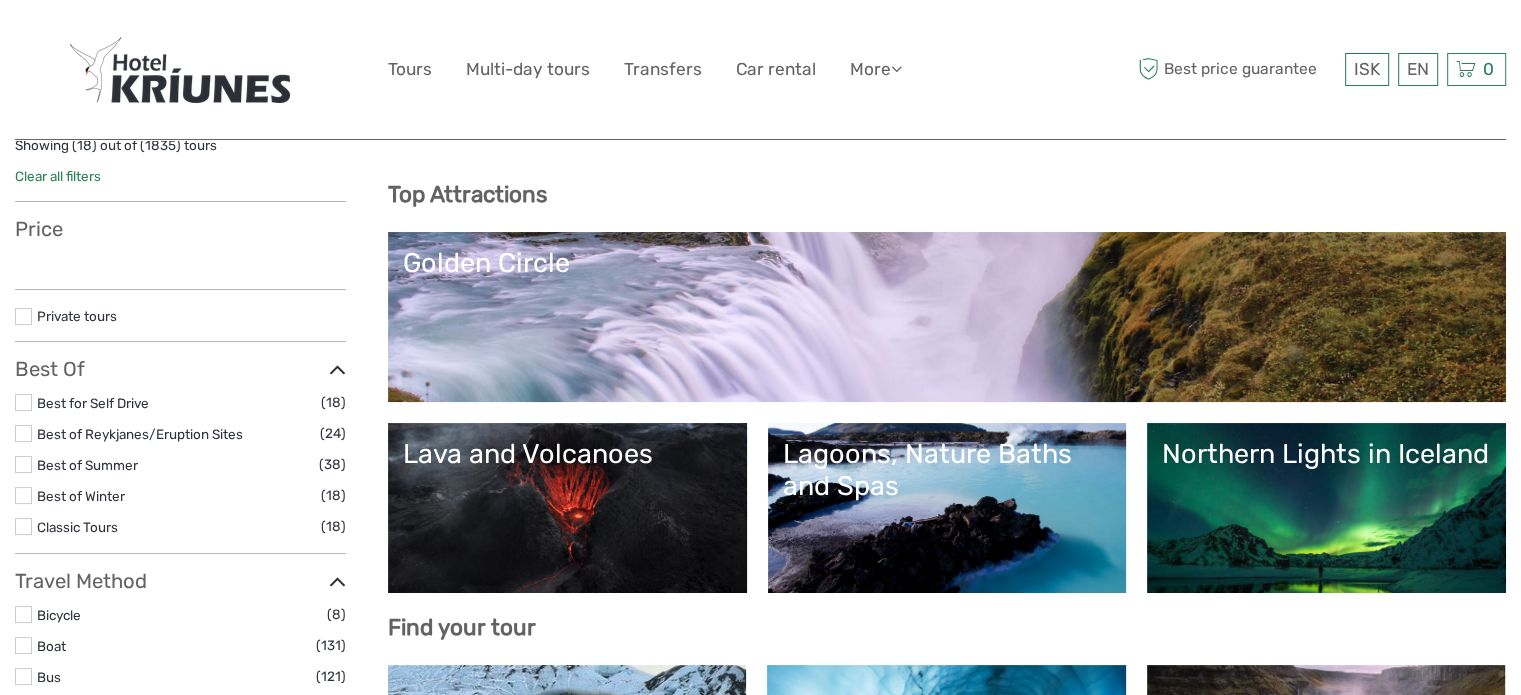 select 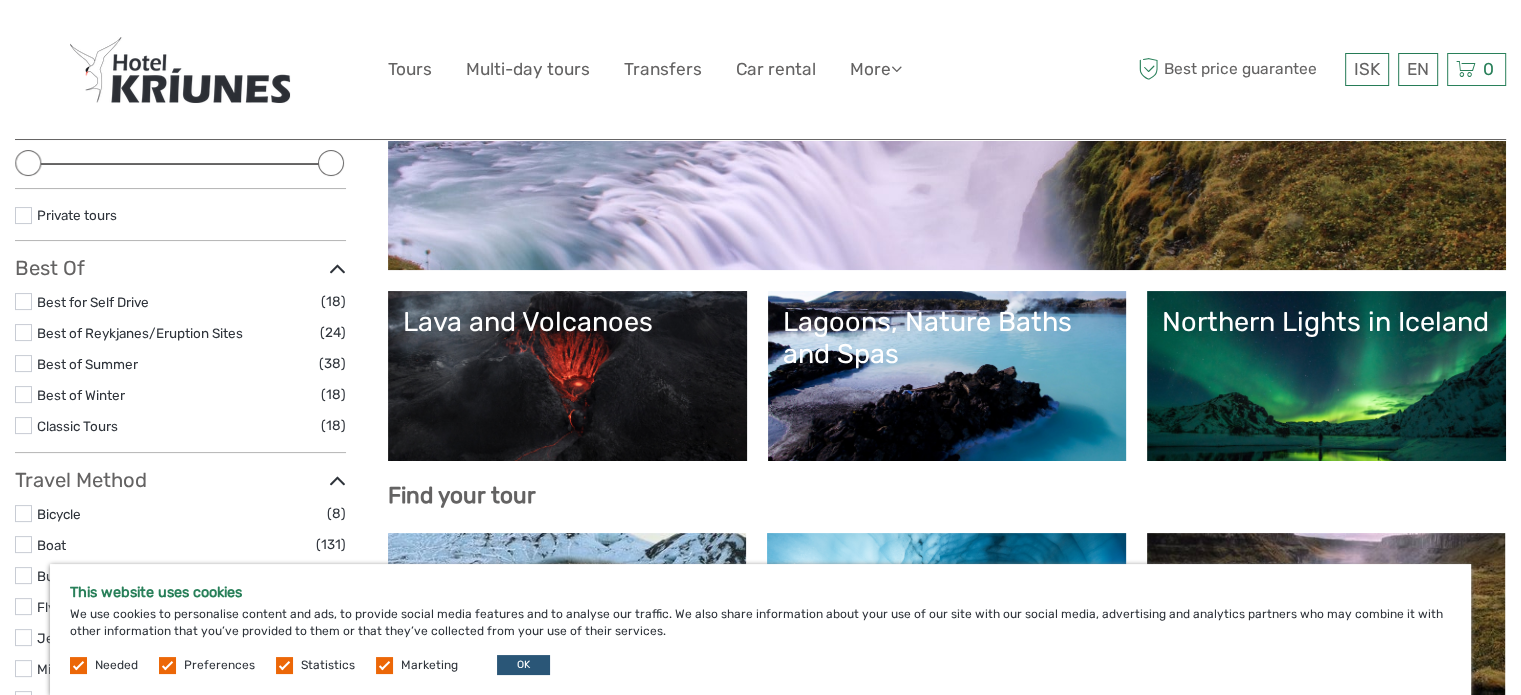 scroll, scrollTop: 627, scrollLeft: 0, axis: vertical 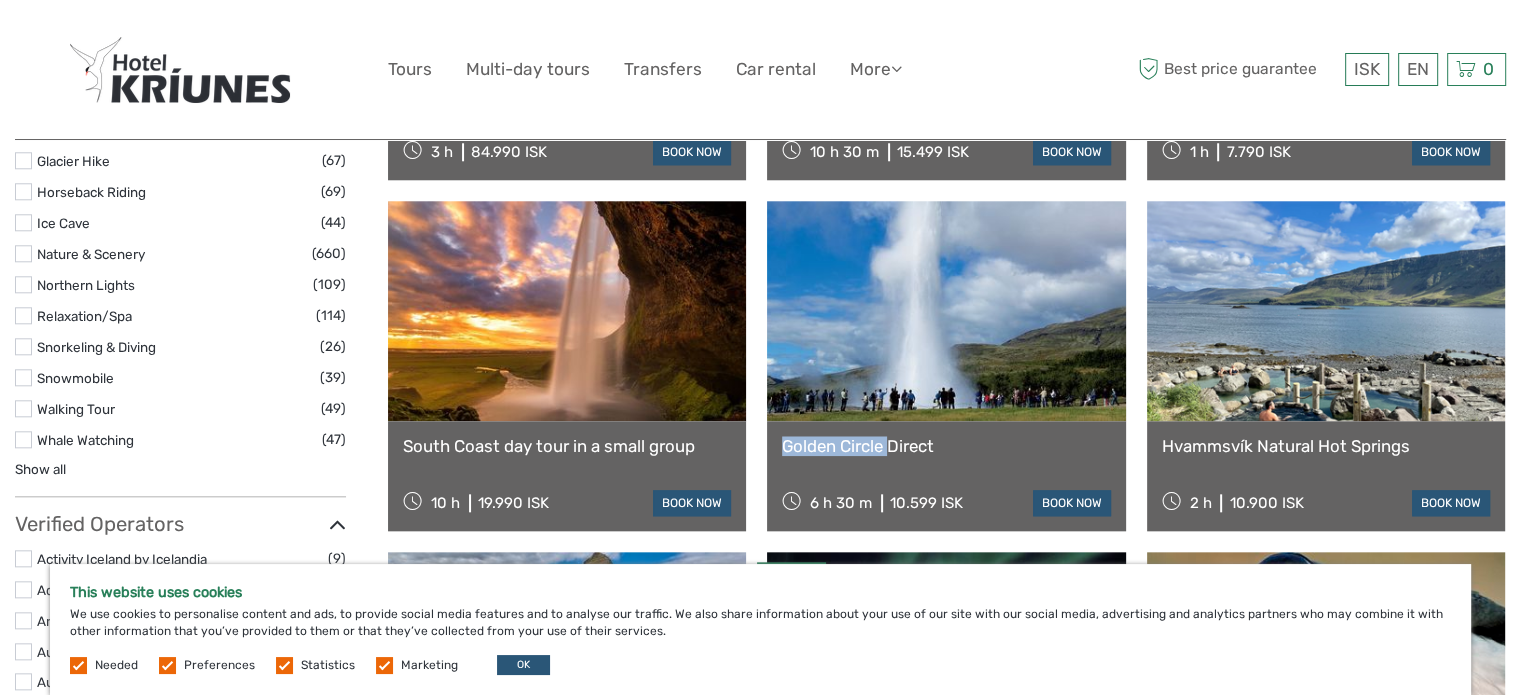 drag, startPoint x: 855, startPoint y: 433, endPoint x: 884, endPoint y: 334, distance: 103.16007 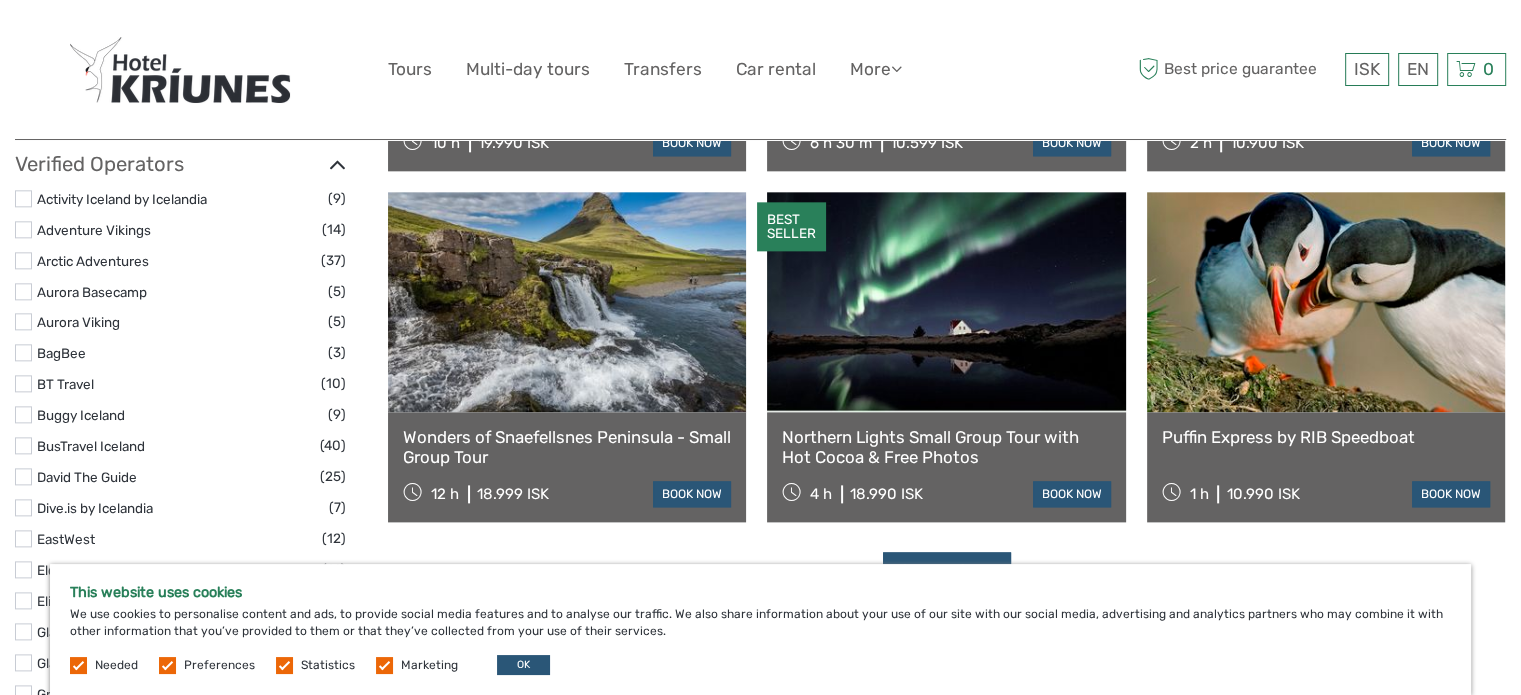 scroll, scrollTop: 2387, scrollLeft: 0, axis: vertical 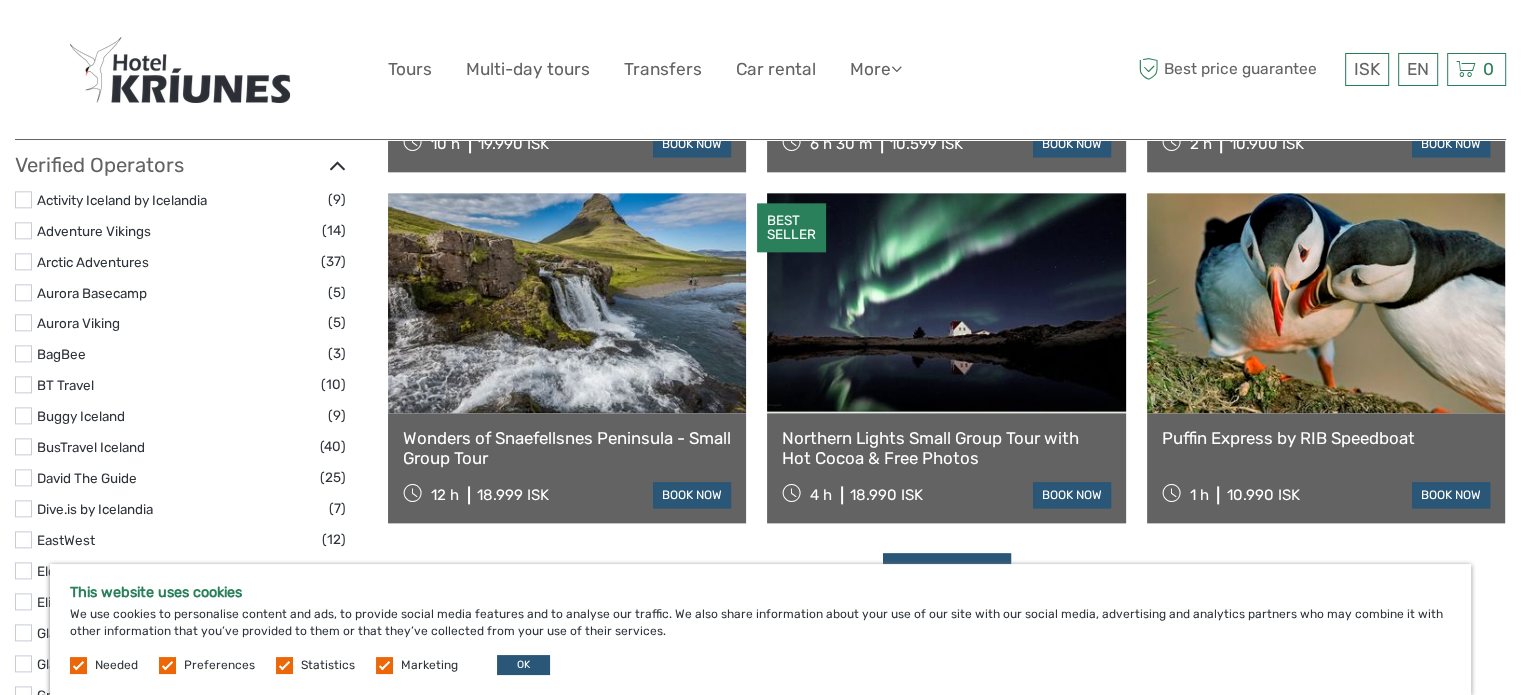 click at bounding box center (1326, 303) 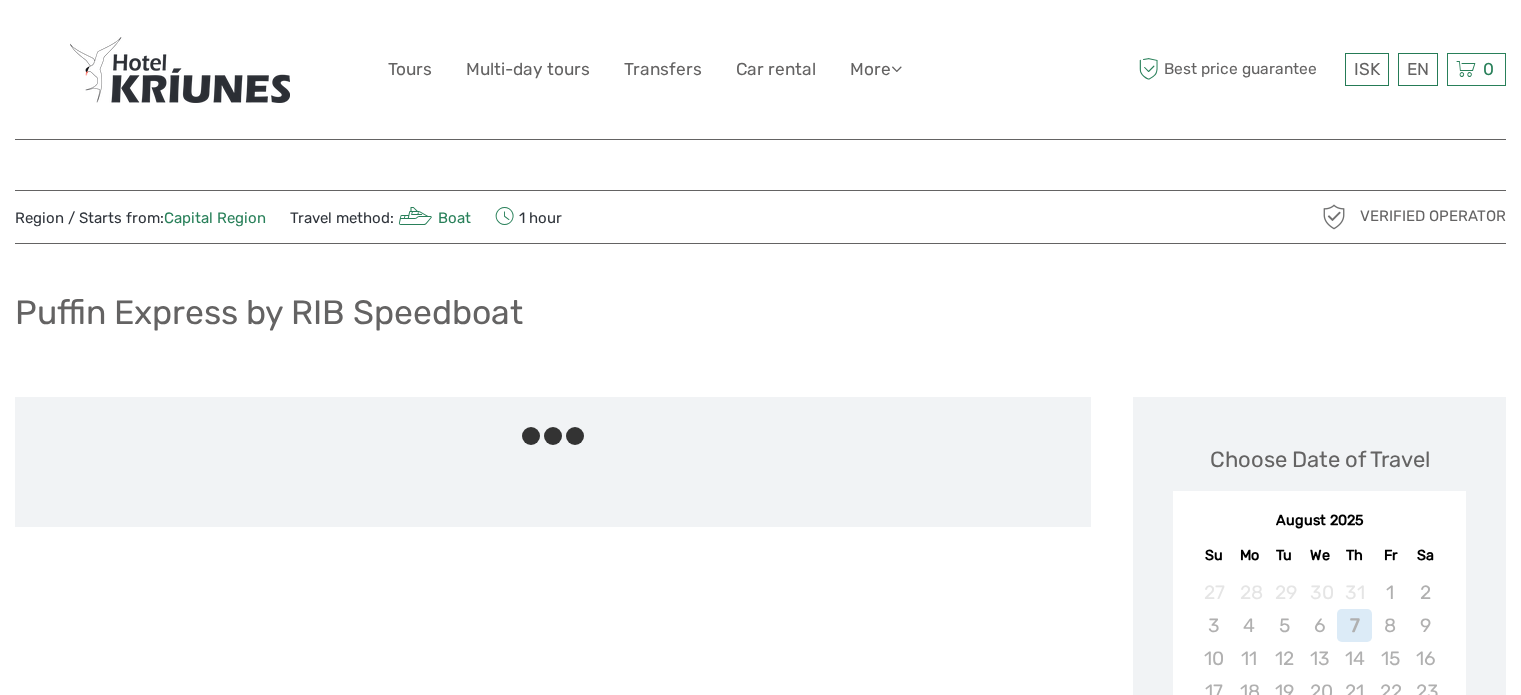 scroll, scrollTop: 0, scrollLeft: 0, axis: both 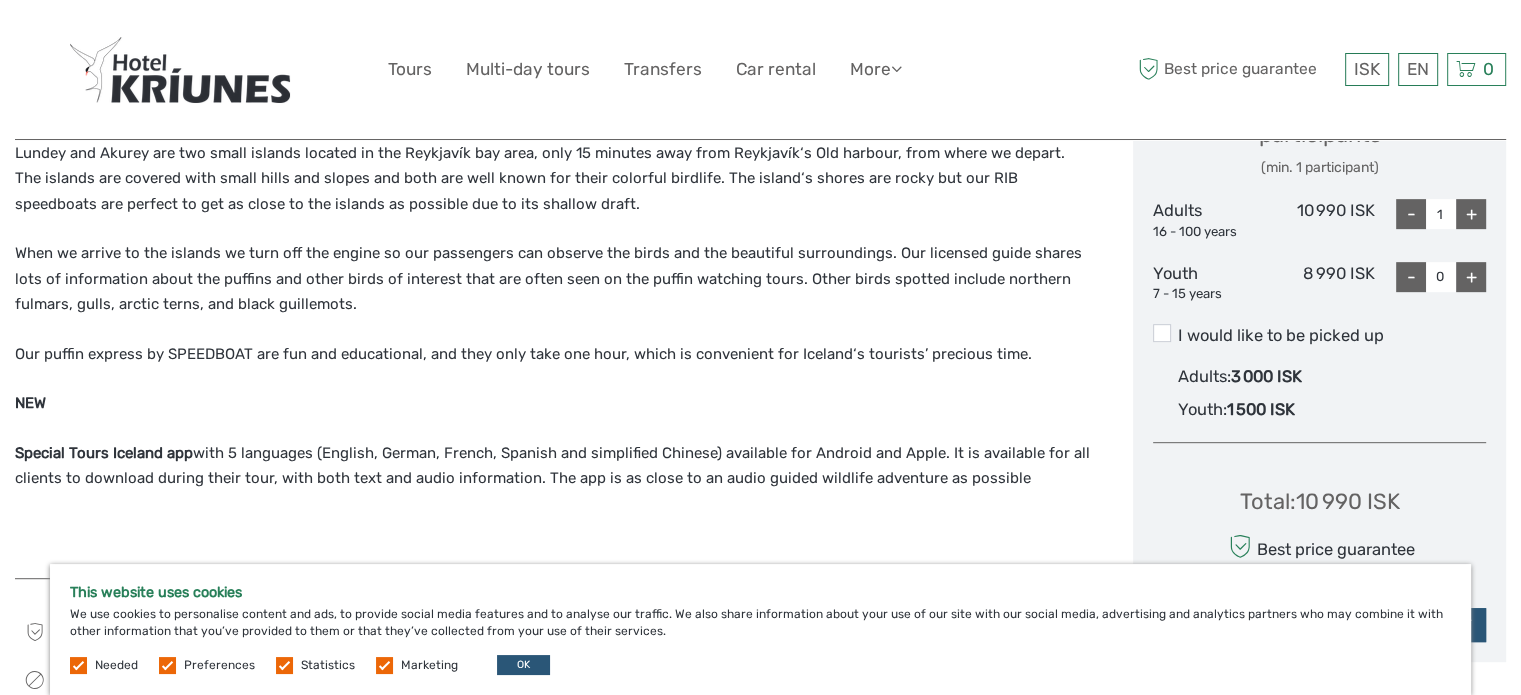click on "Special Tours Iceland app  with 5 languages (English, German, French, Spanish and simplified Chinese) available for Android and Apple. It is available for all clients to download during their tour, with both text and audio information. The app is as close to an audio guided wildlife adventure as possible" at bounding box center [553, 466] 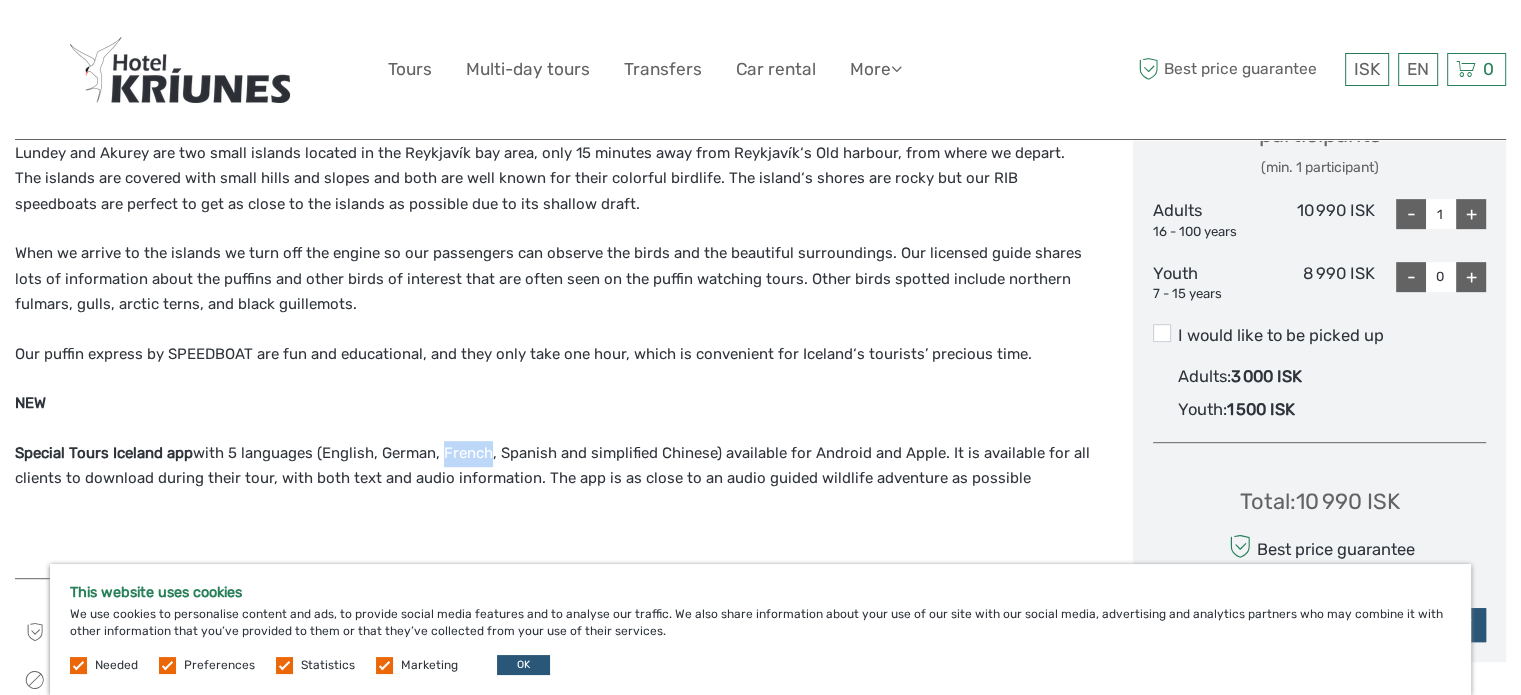 click on "Special Tours Iceland app  with 5 languages (English, German, French, Spanish and simplified Chinese) available for Android and Apple. It is available for all clients to download during their tour, with both text and audio information. The app is as close to an audio guided wildlife adventure as possible" at bounding box center (553, 466) 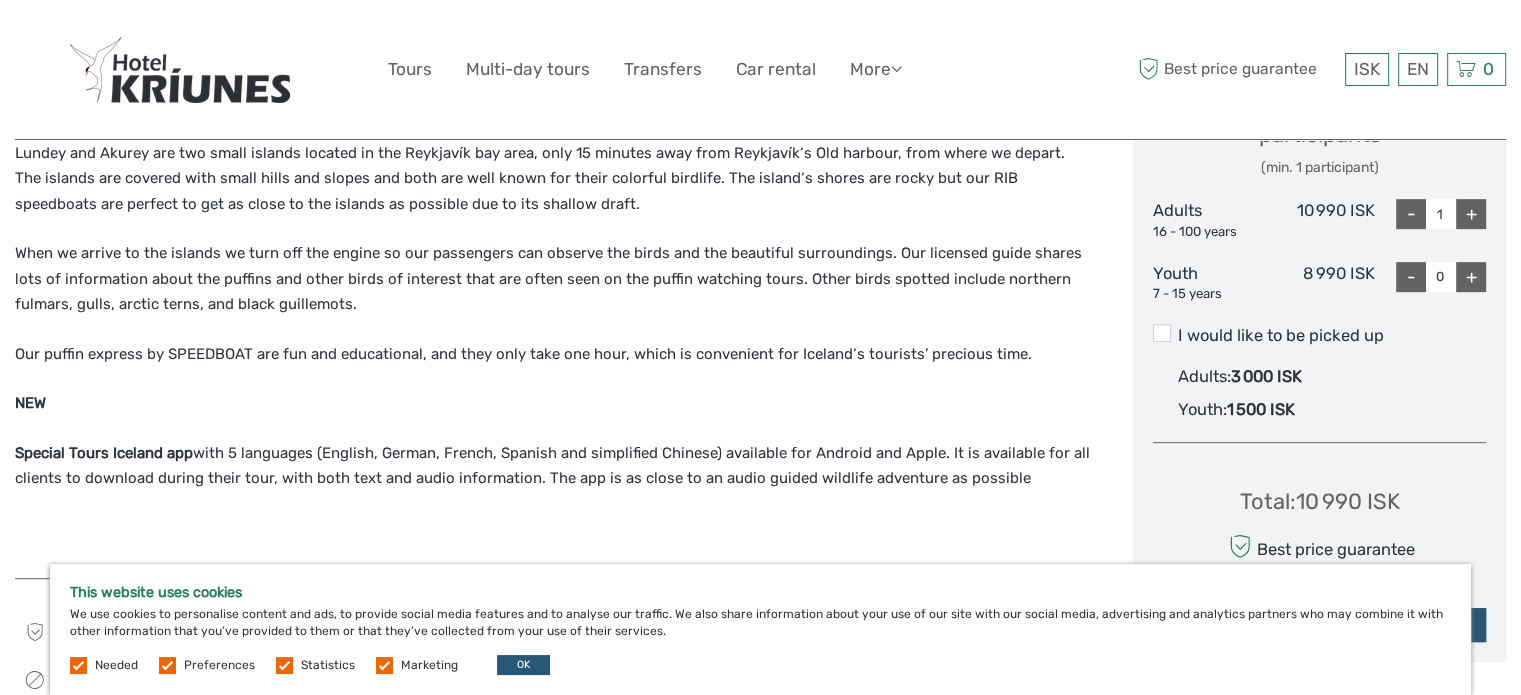 click on "The puffin watching tours with Special Tours, have been popular for over a decade! Special Tours is a pioneer in puffin watching in Iceland. More than 20 years of experience and a great selection of boats make us the first choice in puffin watching tours.  The  Puffin Express by RIB Speedboat  is the perfect option for an exciting, fast tour that presents the opportunity to get really close to the birds! The adventure starts at the Old Harbour of Reykjavík and it only takes one hour. Lundey and Akurey are two small islands located in the Reykjavík bay area, only 15 minutes away from Reykjavík‘s Old harbour, from where we depart. The islands are covered with small hills and slopes and both are well known for their colorful birdlife. The island‘s shores are rocky but our RIB speedboats are perfect to get as close to the islands as possible due to its shallow draft.  NEW Special Tours Iceland app" at bounding box center [553, 275] 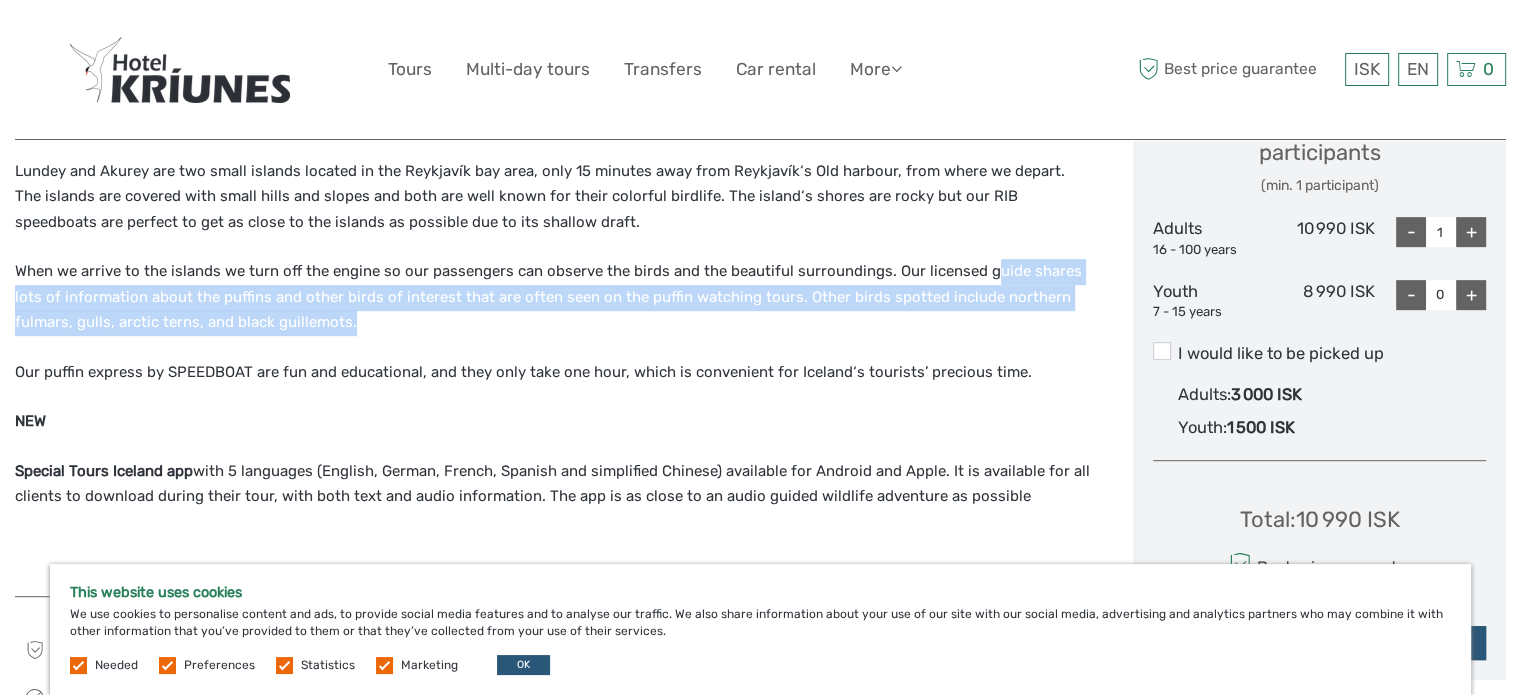 drag, startPoint x: 988, startPoint y: 244, endPoint x: 1016, endPoint y: 330, distance: 90.44335 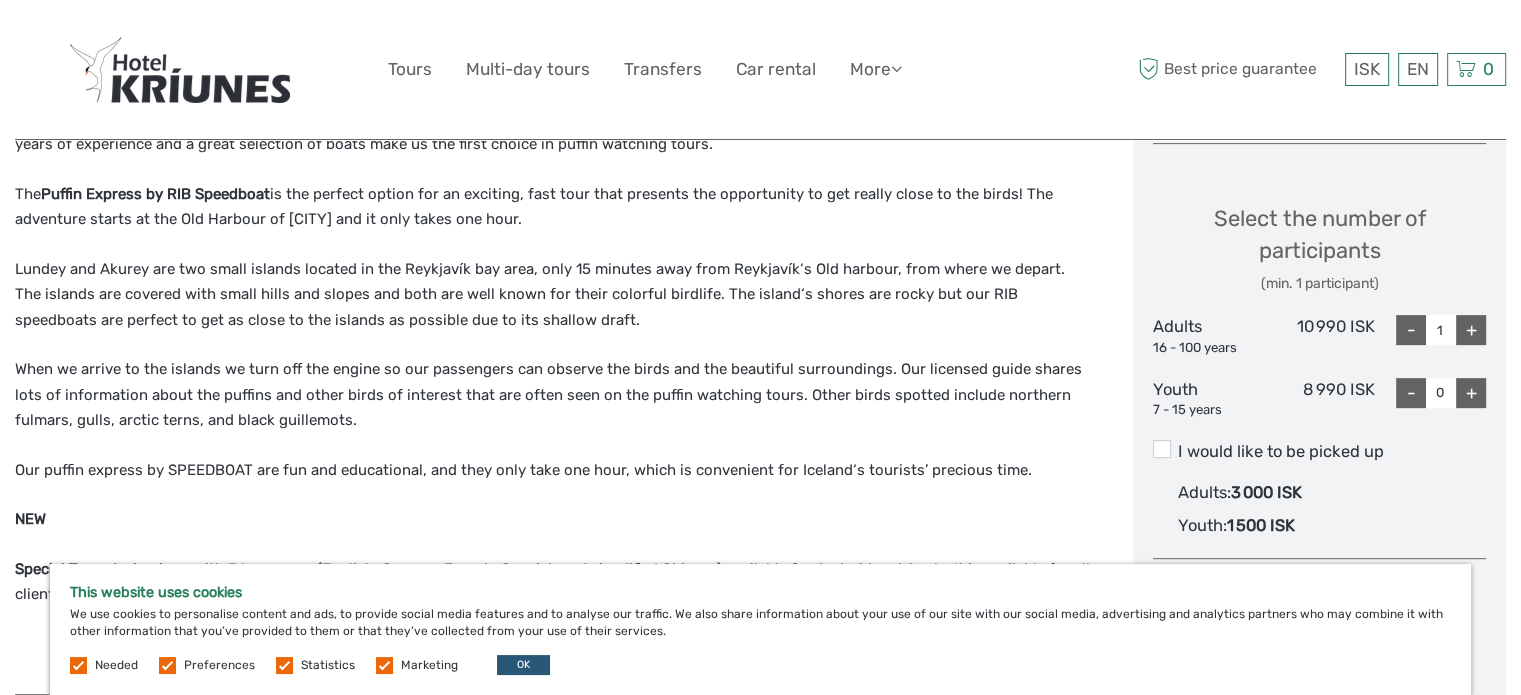 scroll, scrollTop: 808, scrollLeft: 0, axis: vertical 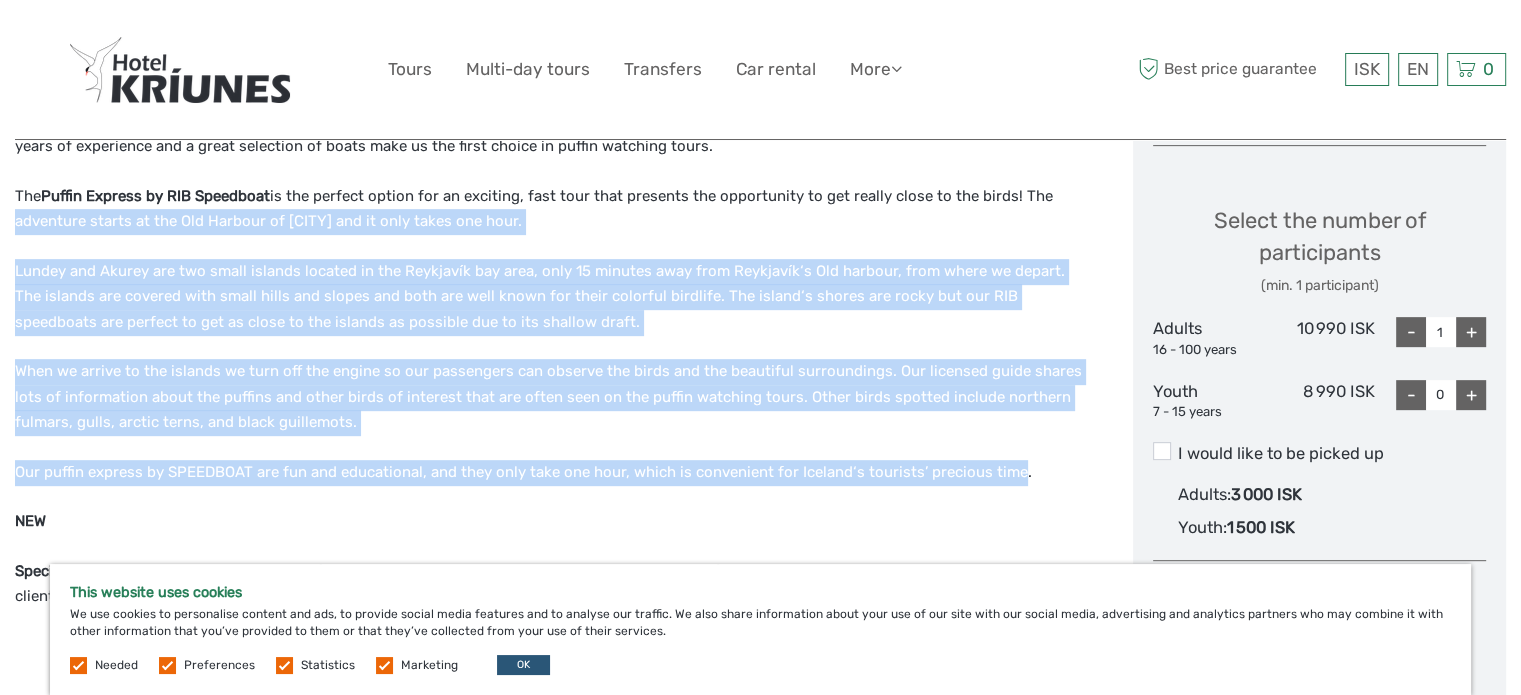 drag, startPoint x: 1009, startPoint y: 467, endPoint x: 1065, endPoint y: 185, distance: 287.50653 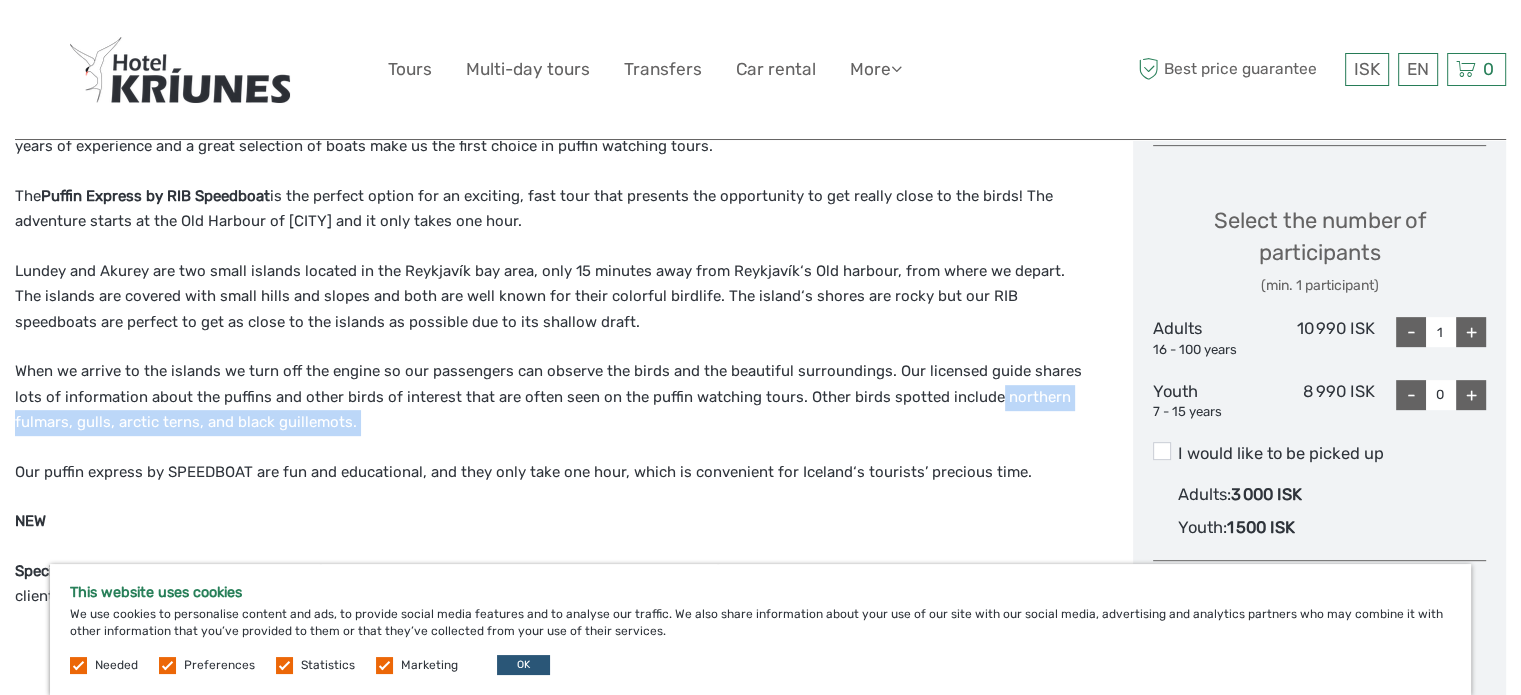 drag, startPoint x: 982, startPoint y: 402, endPoint x: 980, endPoint y: 432, distance: 30.066593 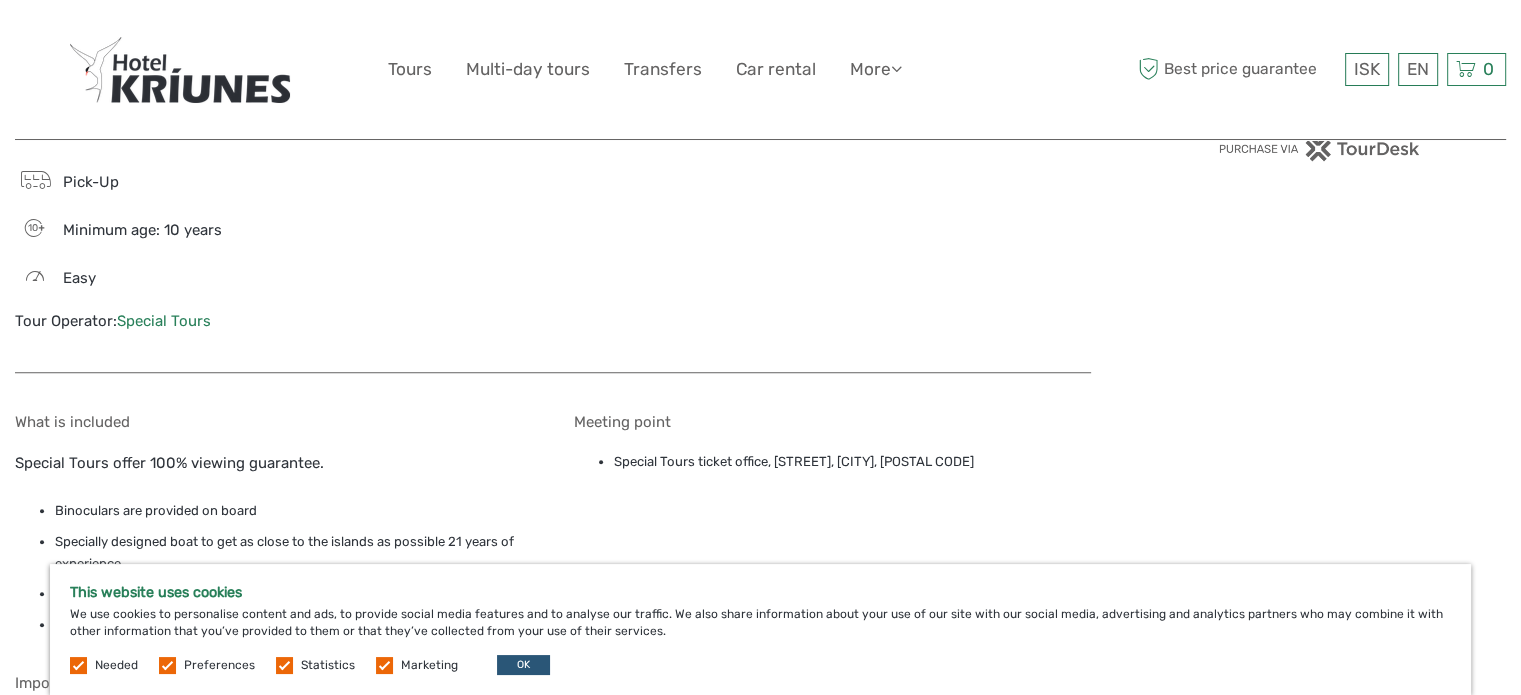 scroll, scrollTop: 1482, scrollLeft: 0, axis: vertical 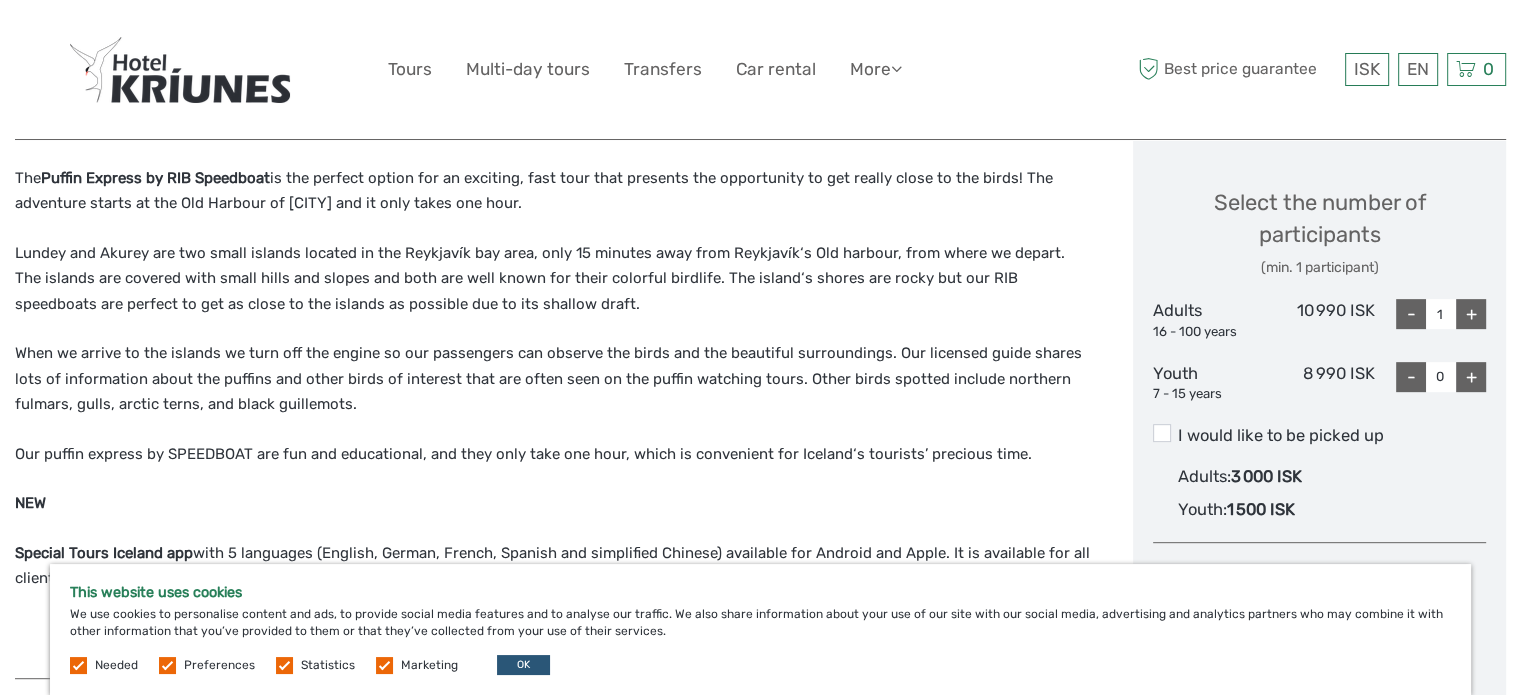 click on "+" at bounding box center [1471, 314] 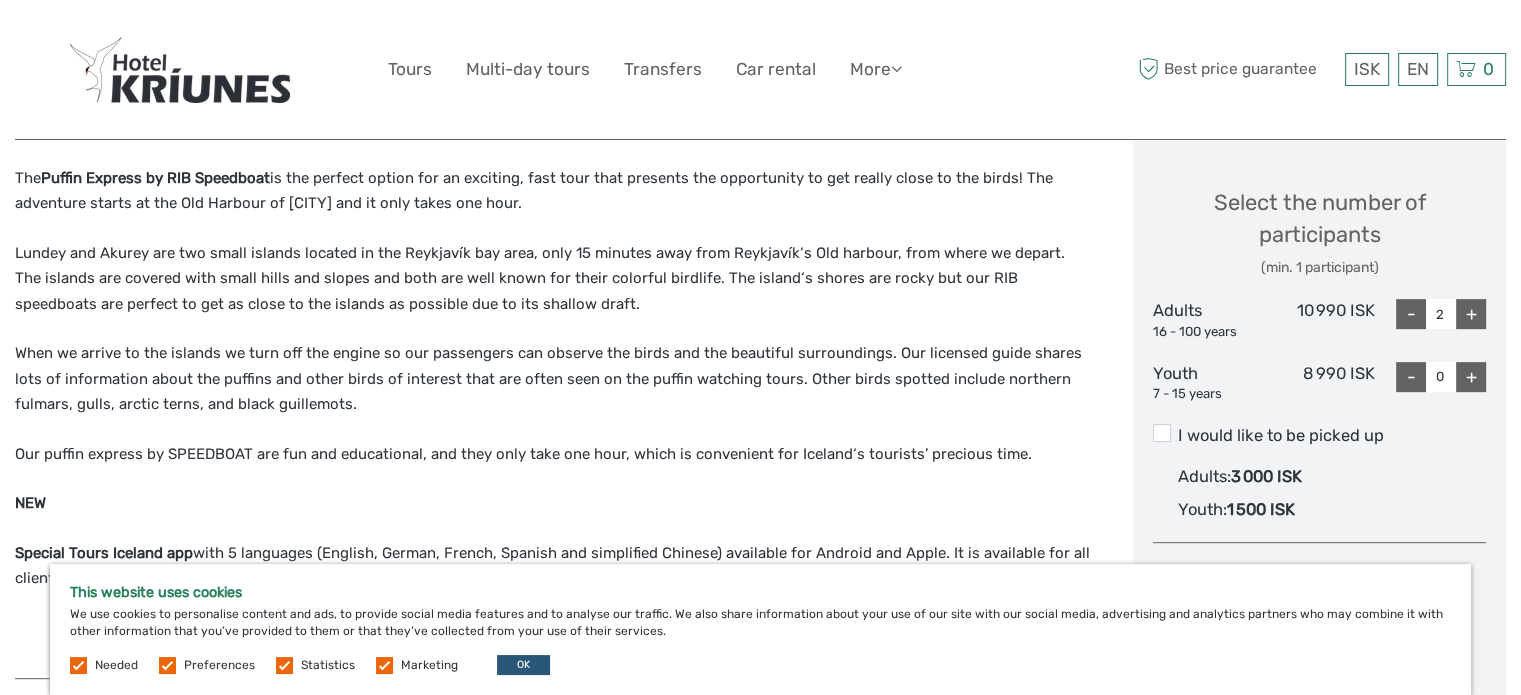 click on "-" at bounding box center [1411, 314] 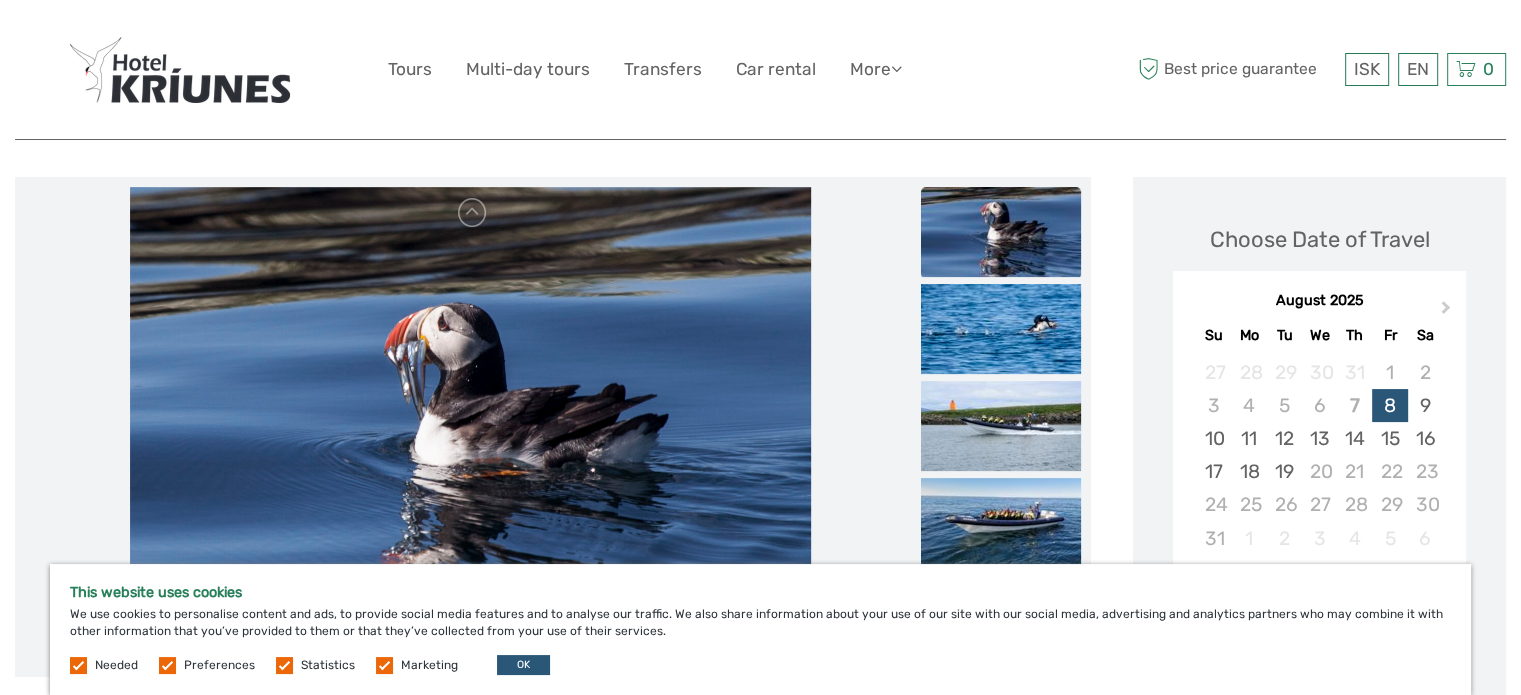 scroll, scrollTop: 0, scrollLeft: 0, axis: both 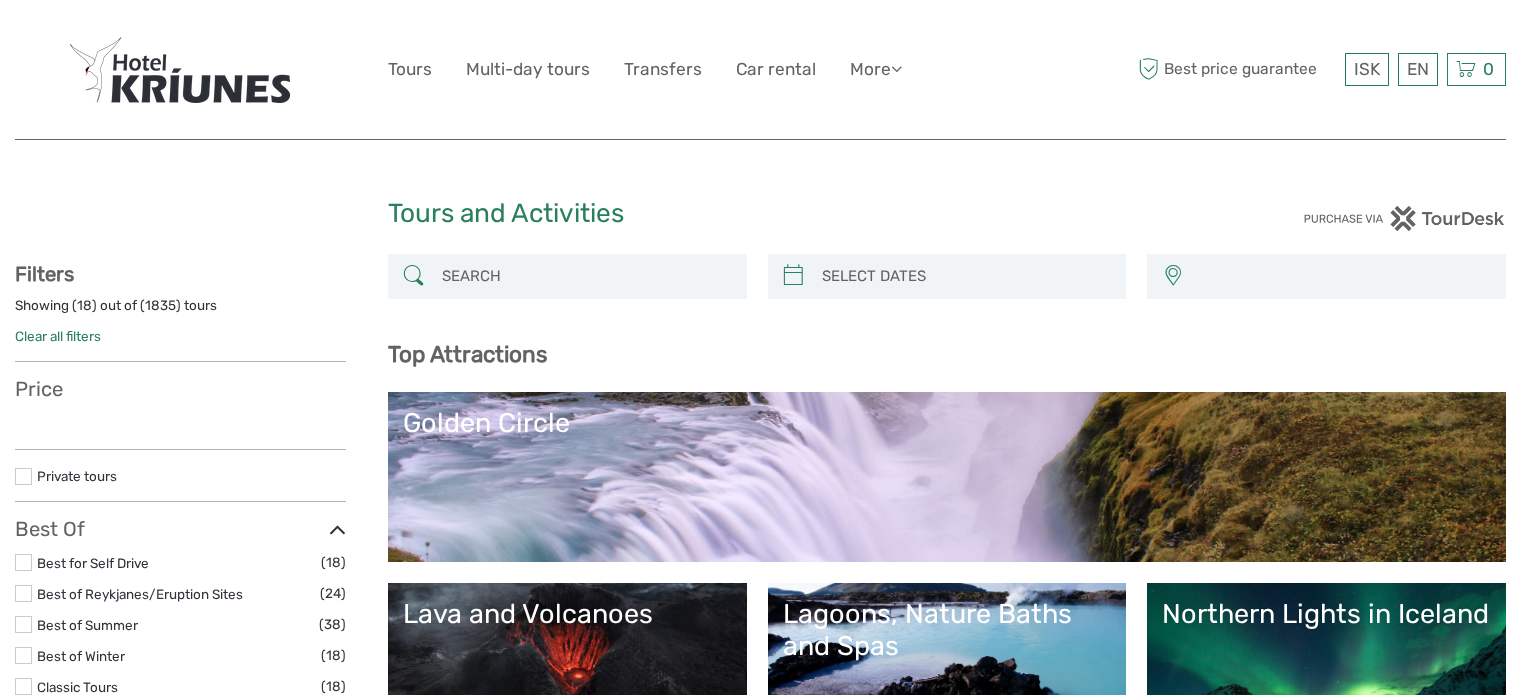 select 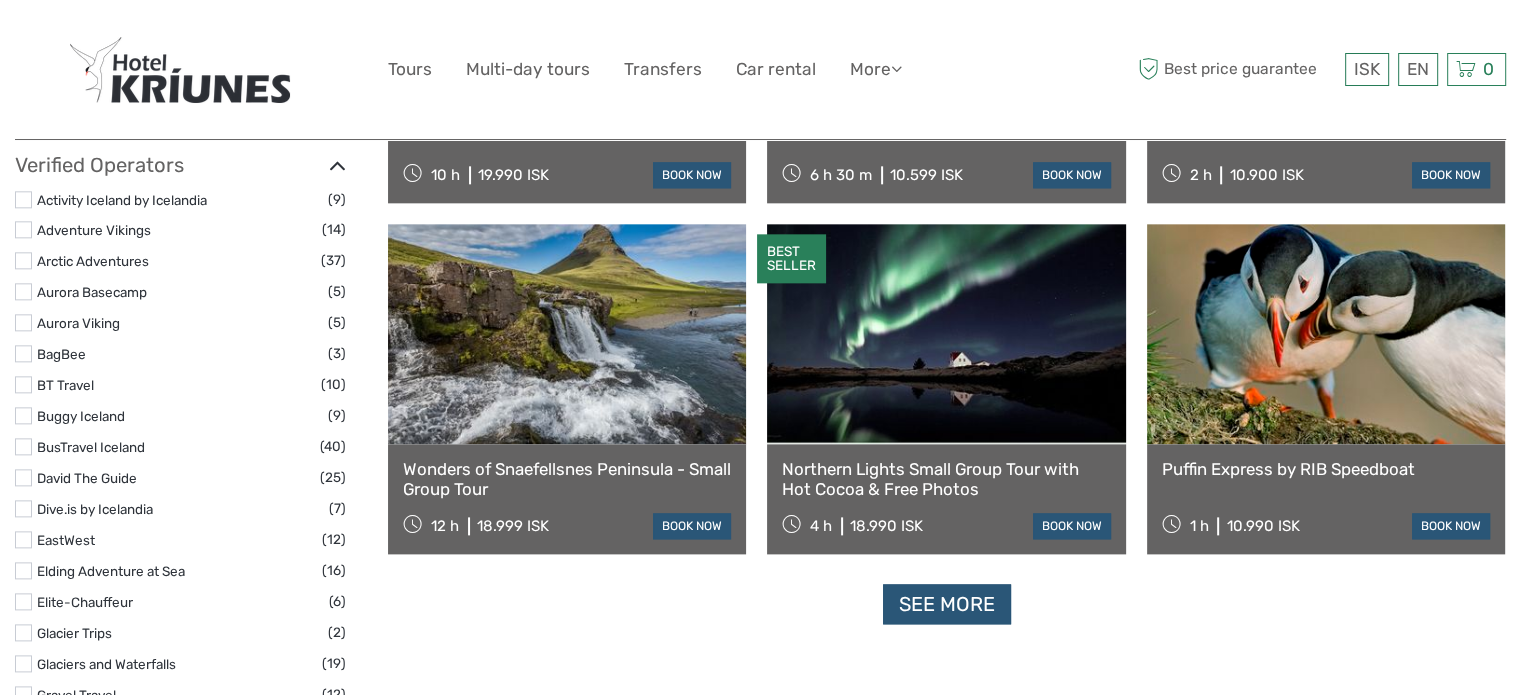 select 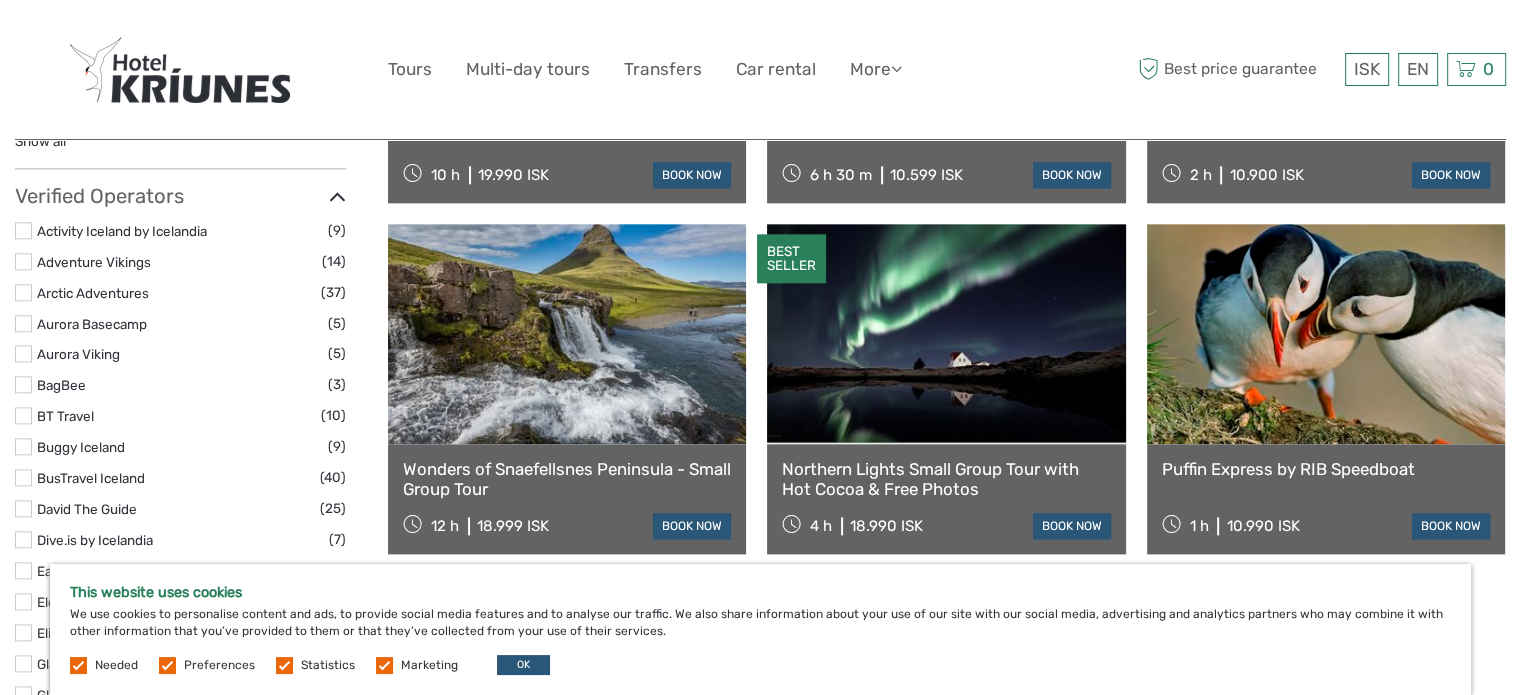 scroll, scrollTop: 2387, scrollLeft: 0, axis: vertical 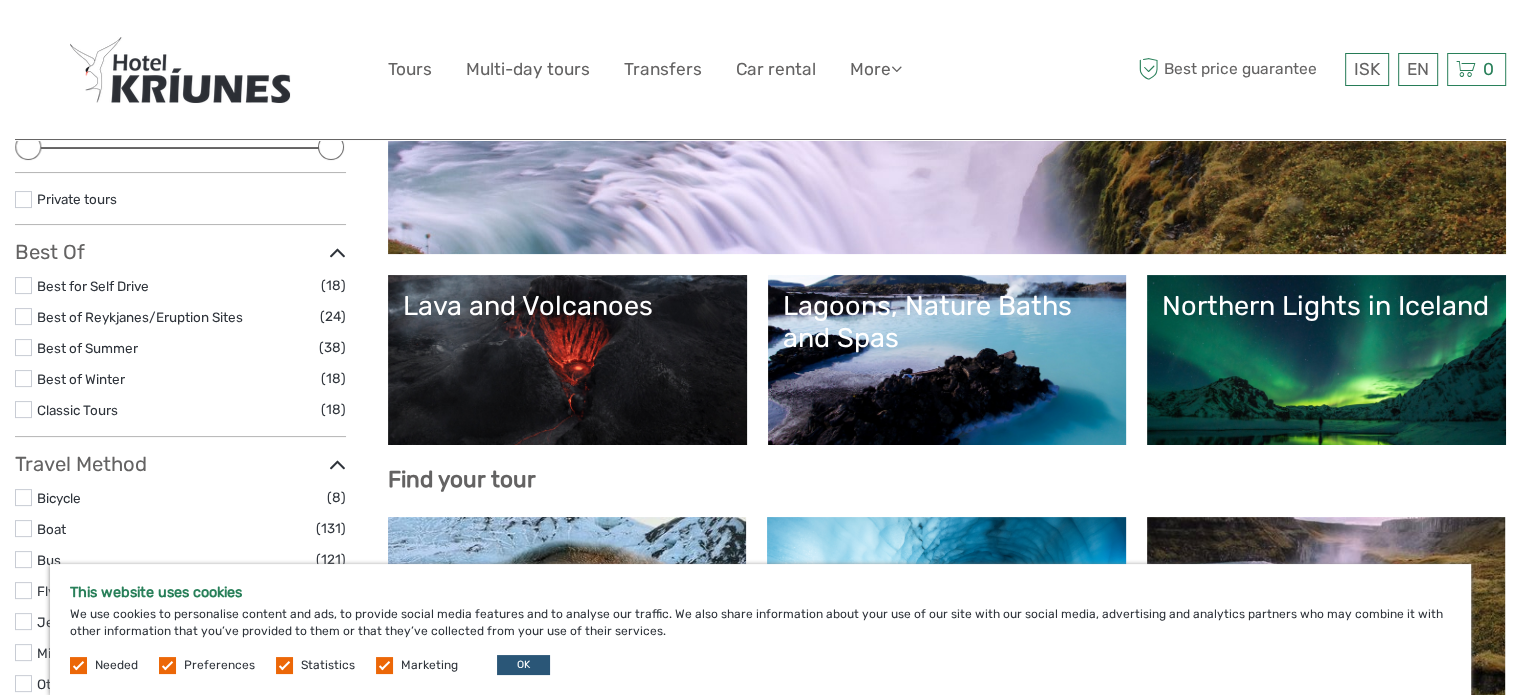 click on "Lava and Volcanoes" at bounding box center (567, 360) 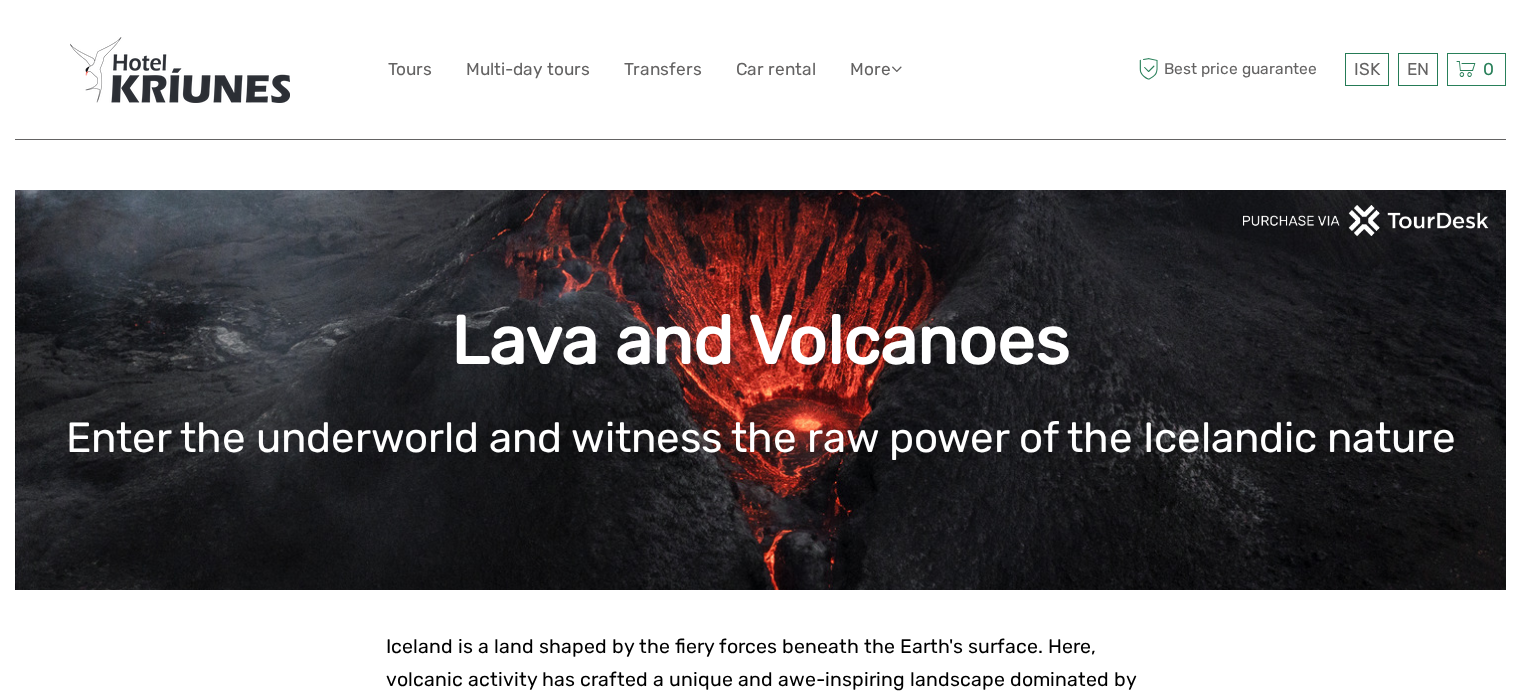 scroll, scrollTop: 0, scrollLeft: 0, axis: both 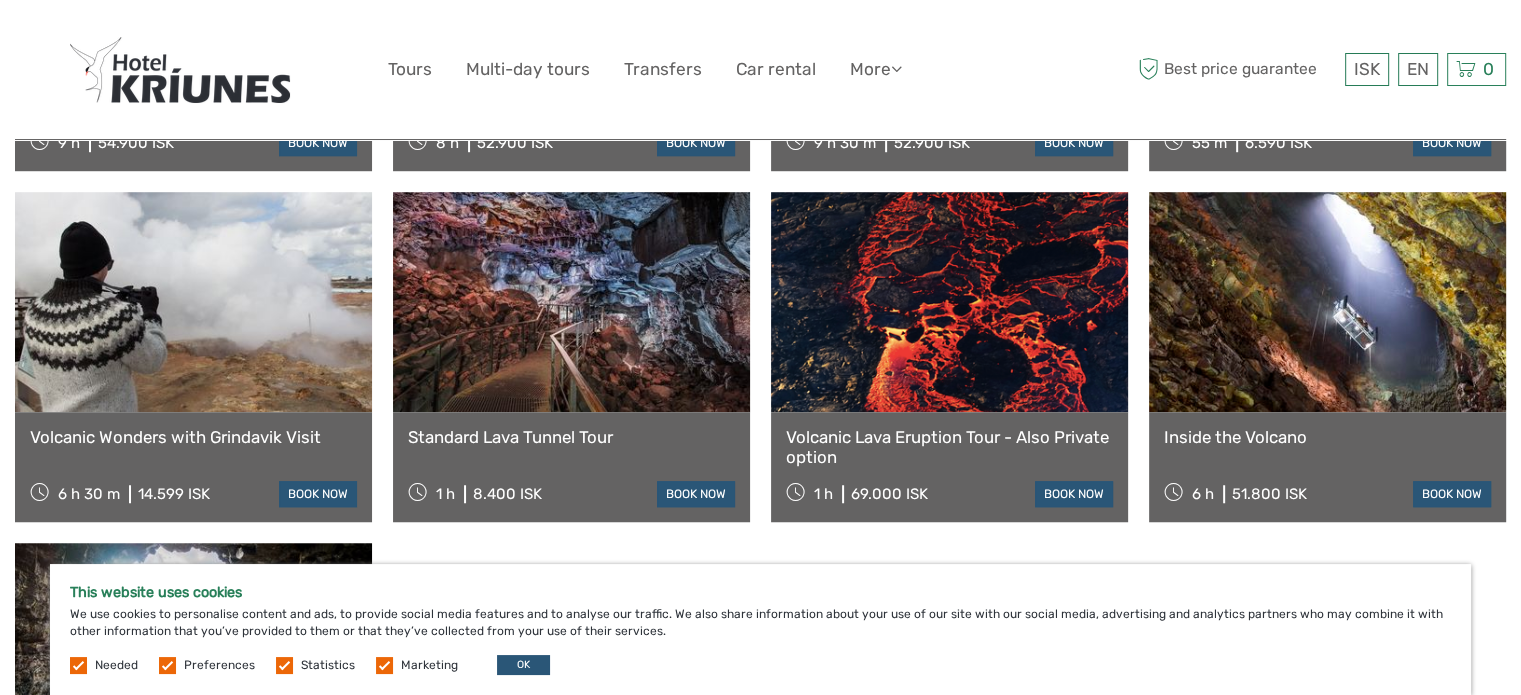 click at bounding box center [1327, 302] 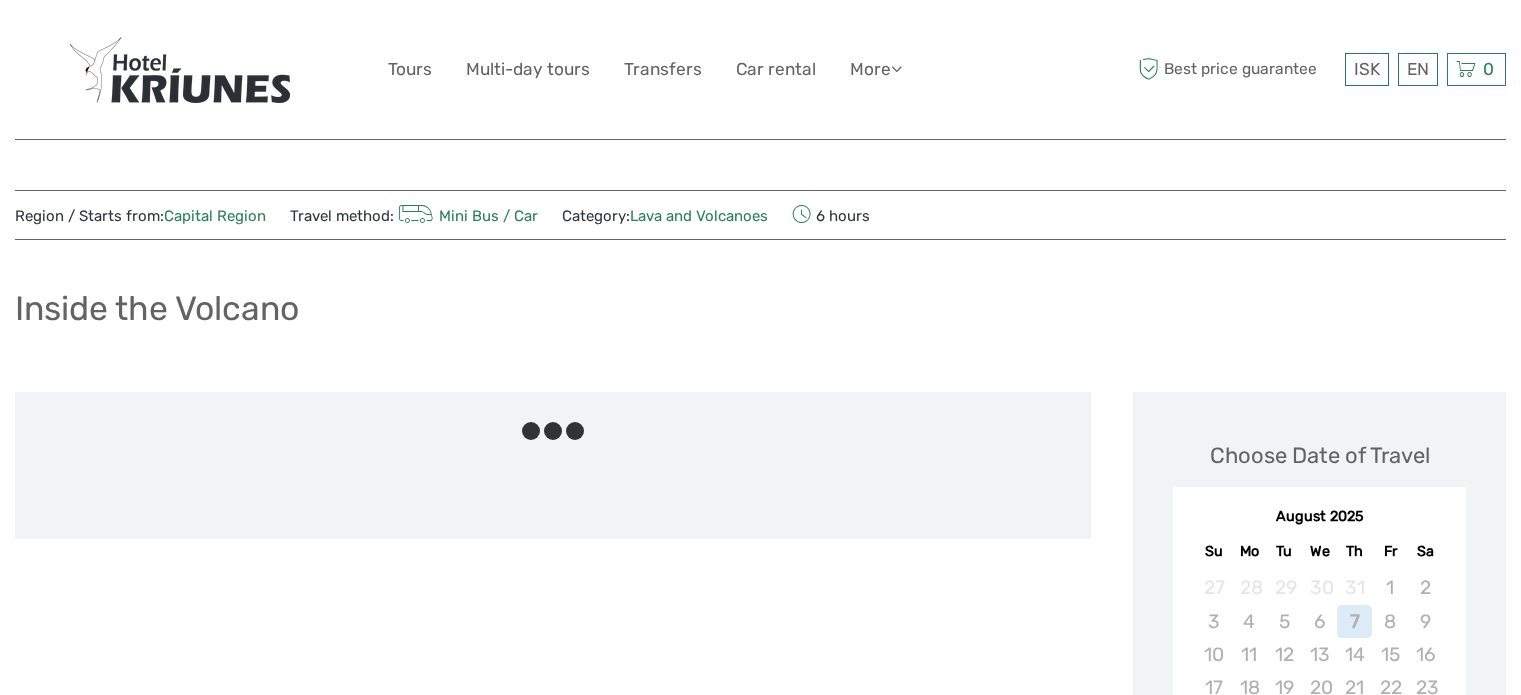 scroll, scrollTop: 0, scrollLeft: 0, axis: both 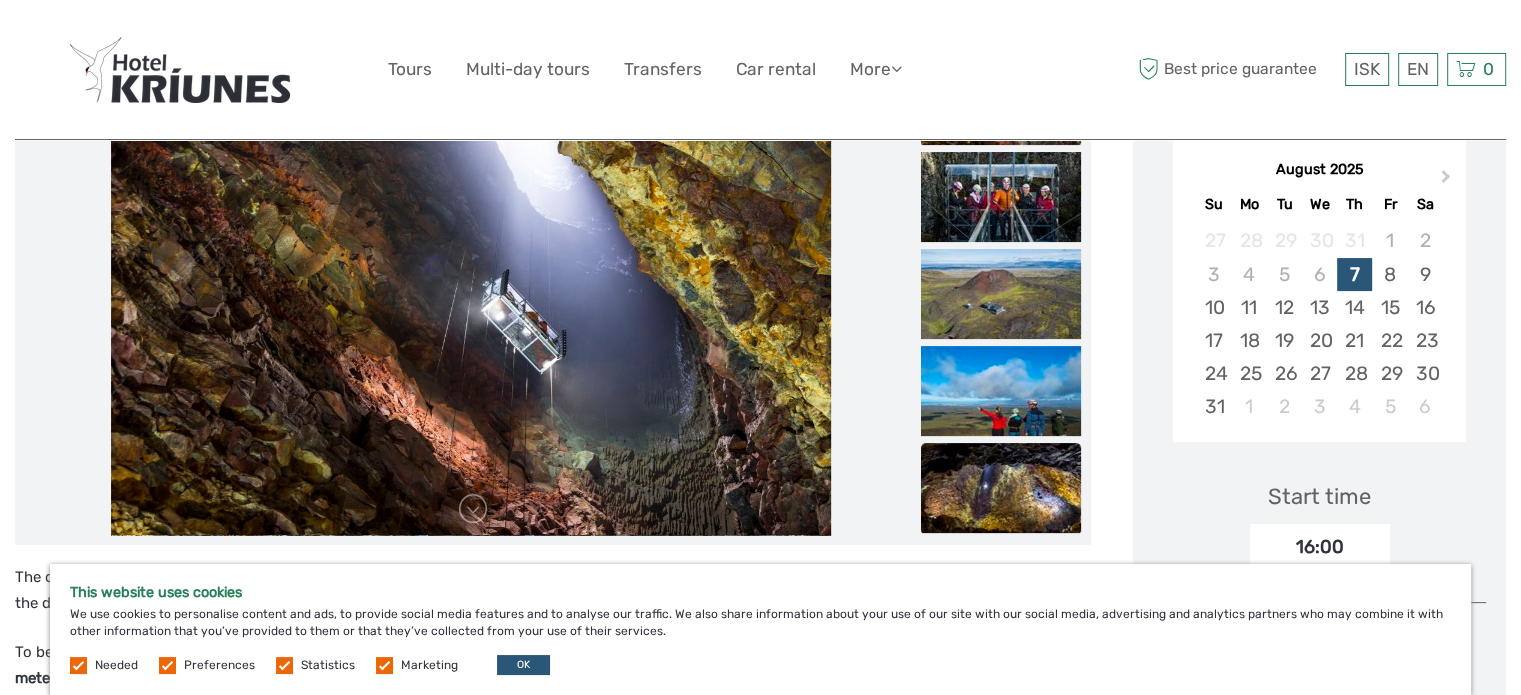 click at bounding box center [1001, 488] 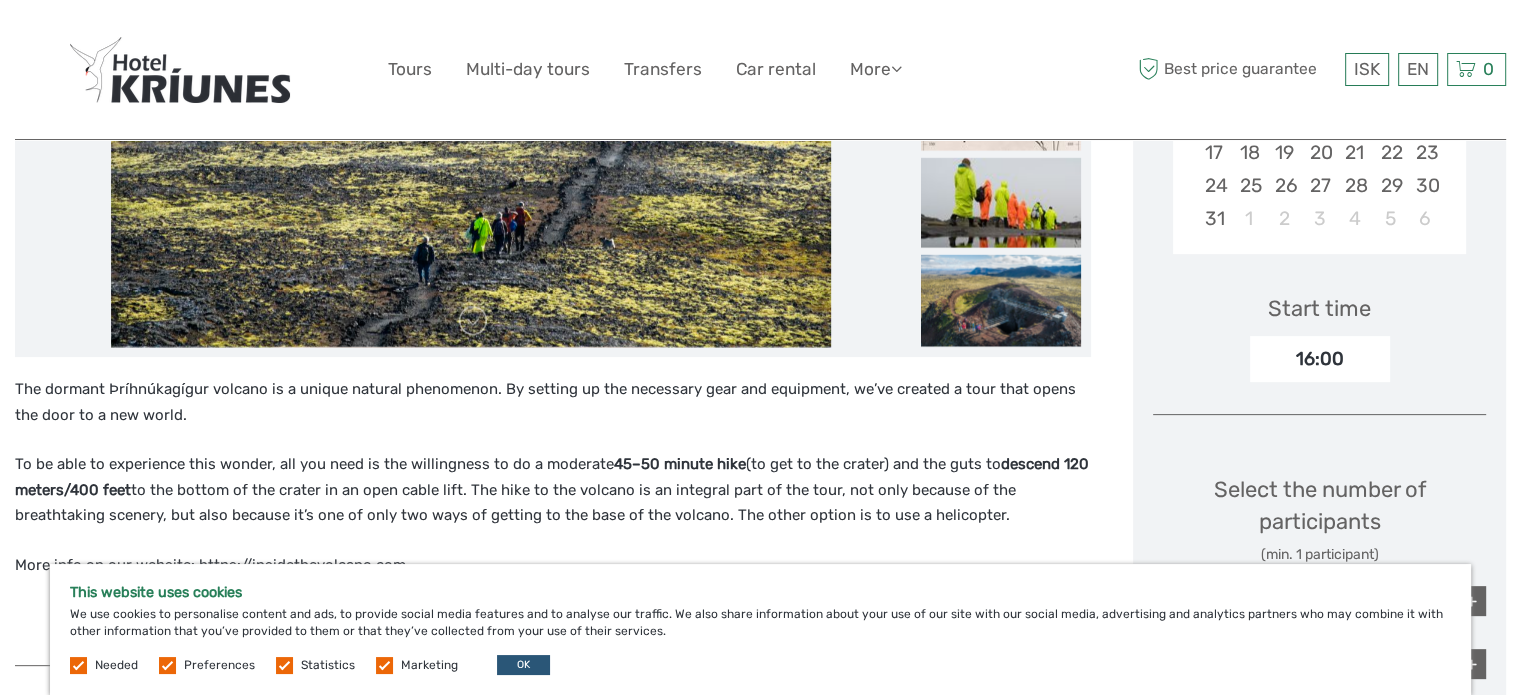 scroll, scrollTop: 682, scrollLeft: 0, axis: vertical 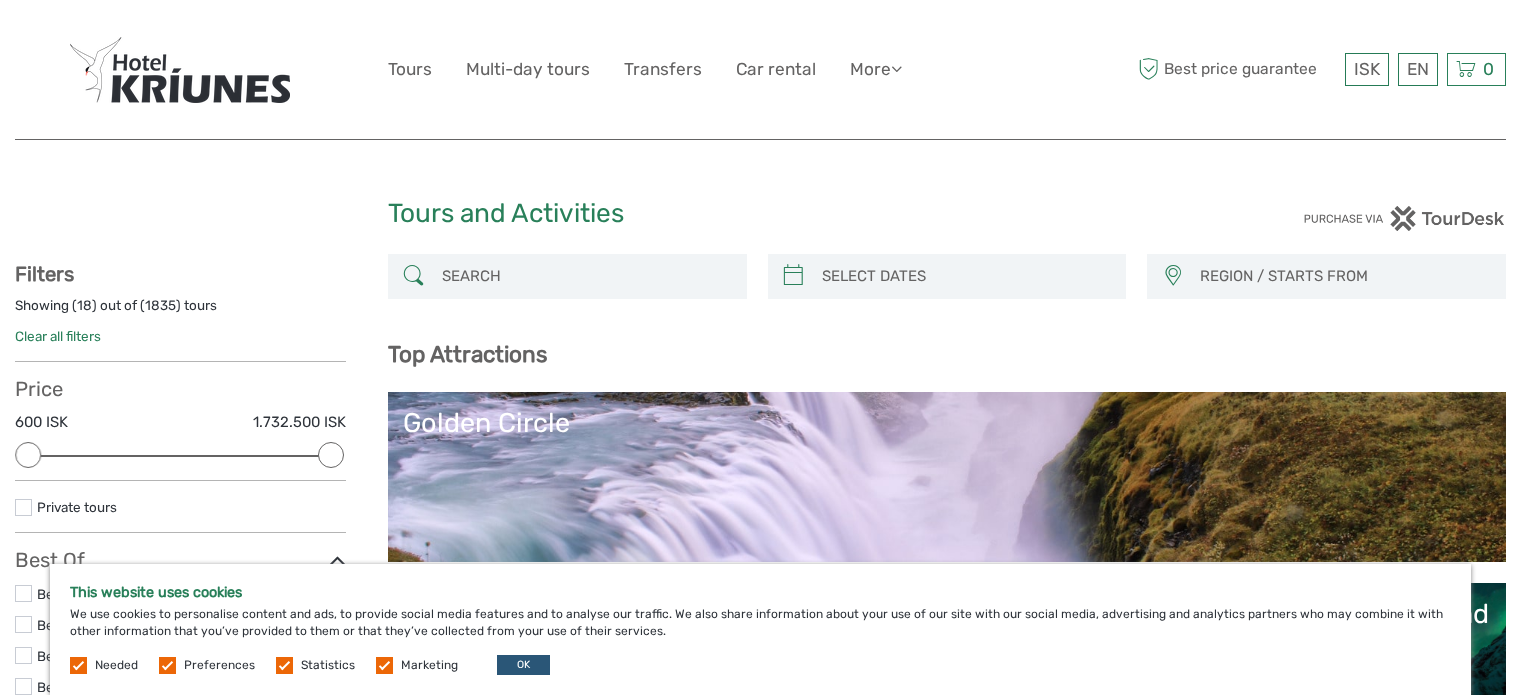 select 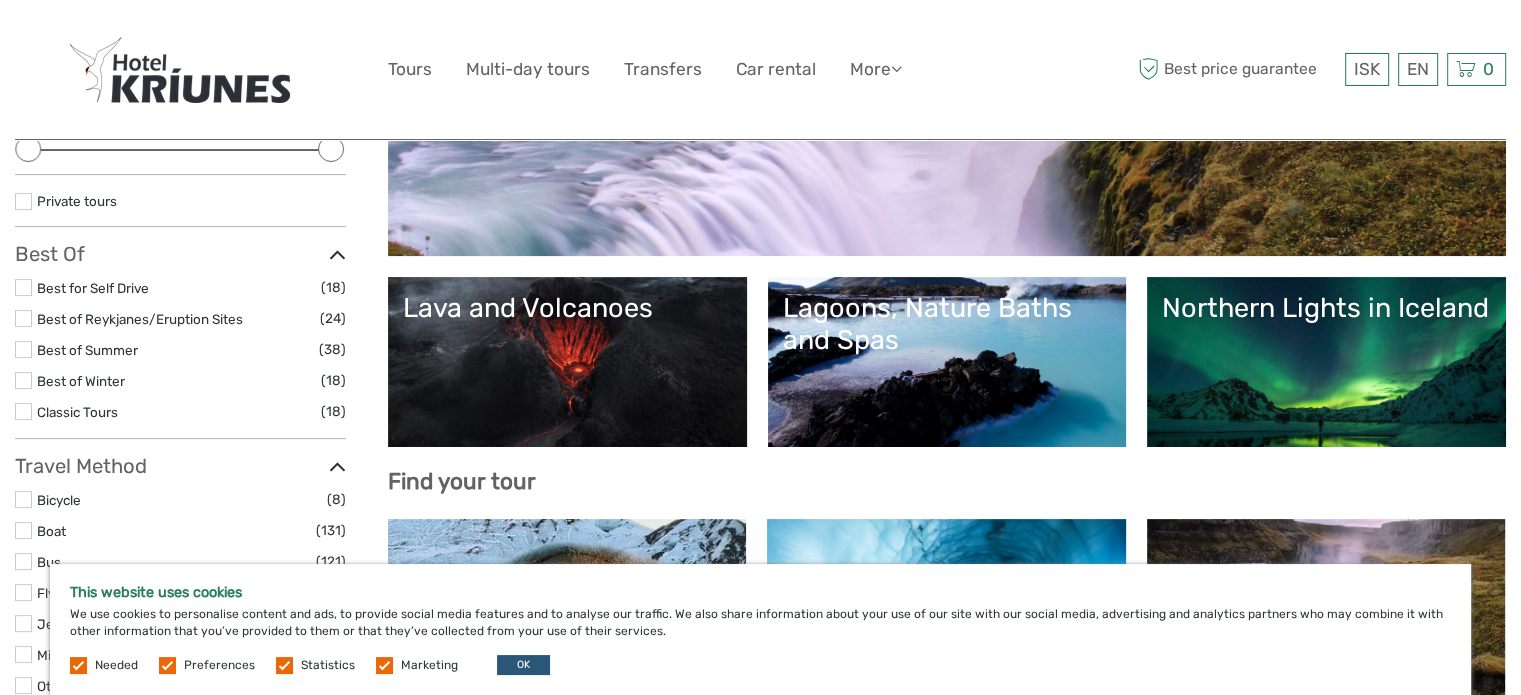 scroll, scrollTop: 306, scrollLeft: 0, axis: vertical 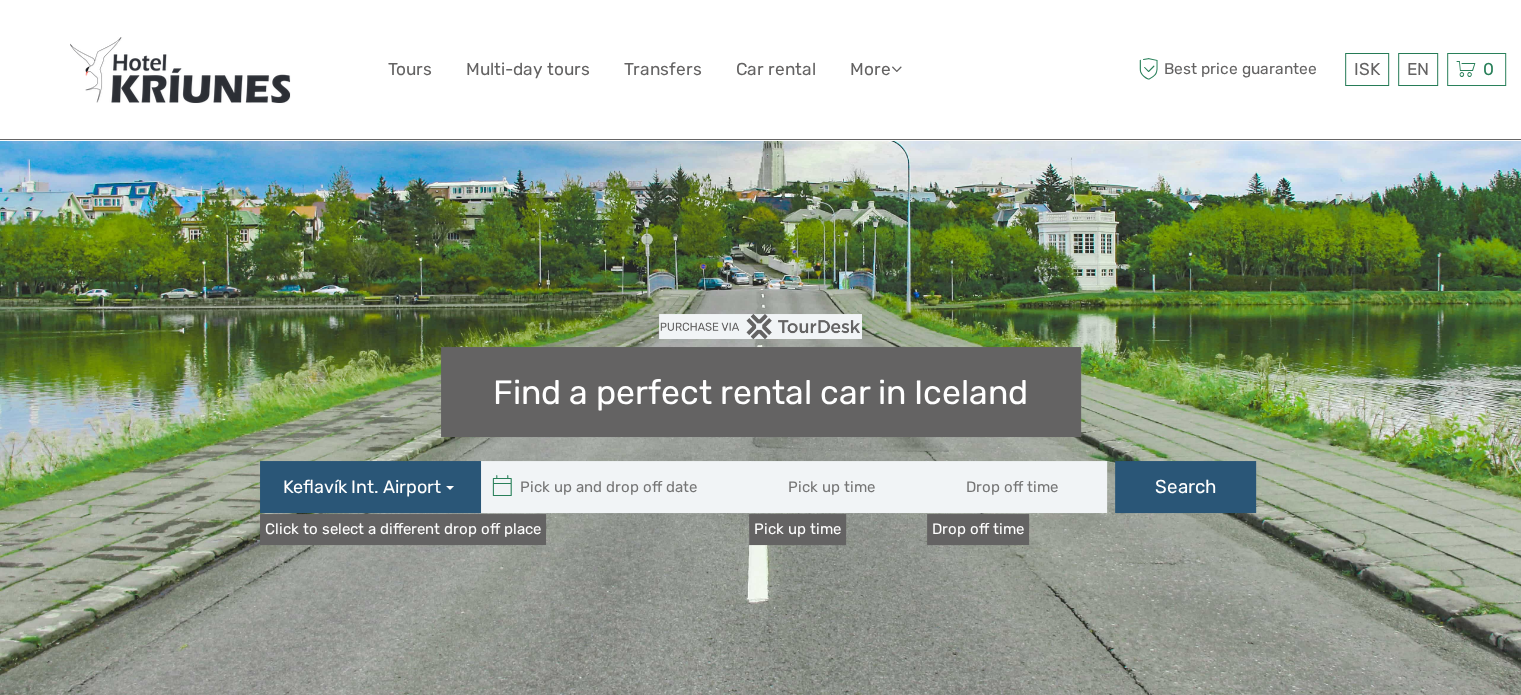 type 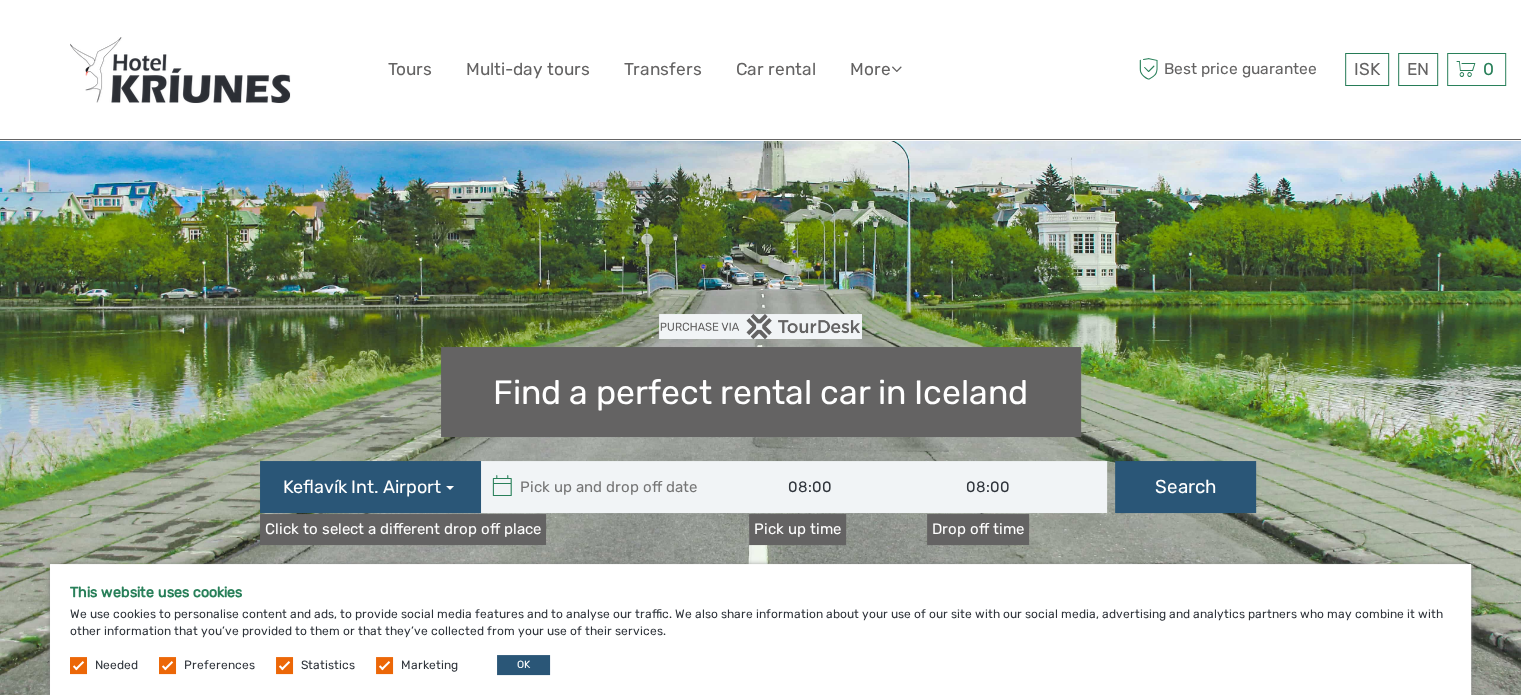 scroll, scrollTop: 0, scrollLeft: 0, axis: both 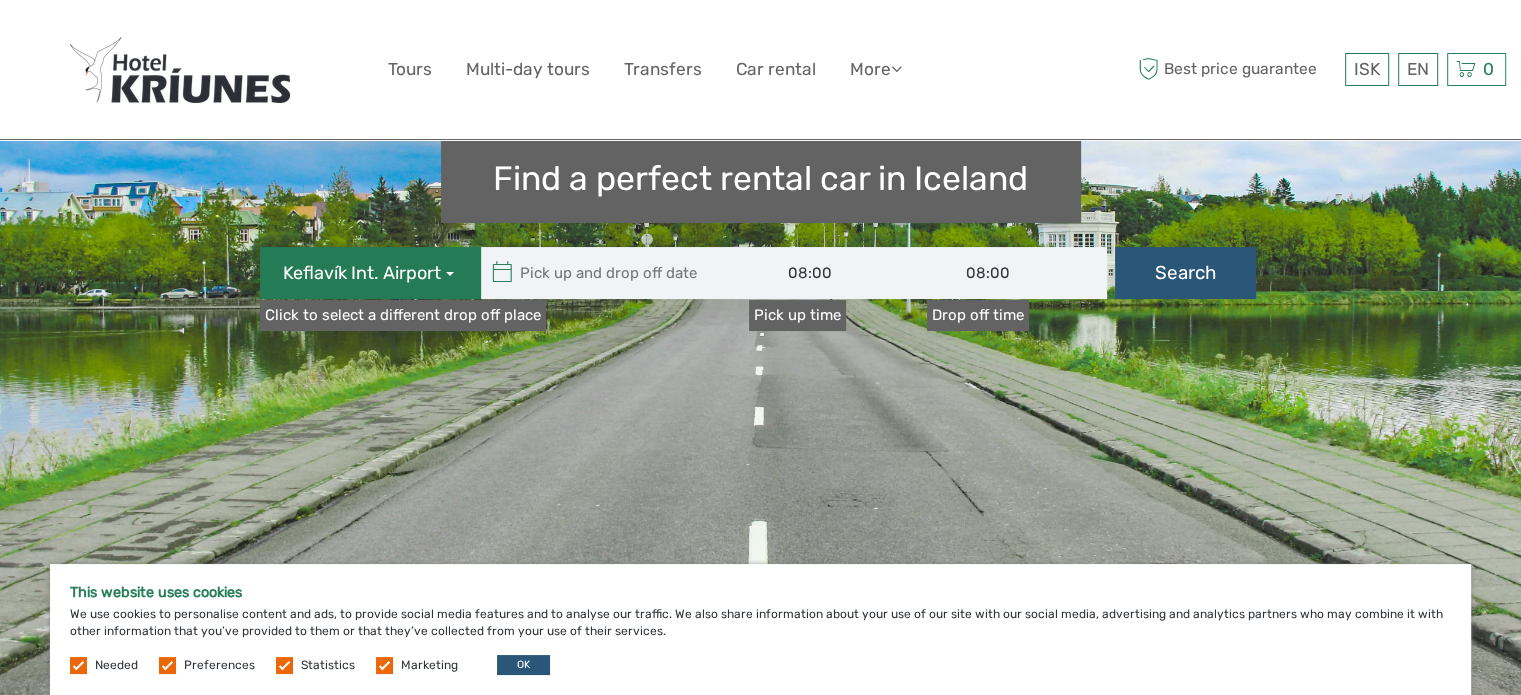 click on "Keflavík Int. Airport" at bounding box center [370, 273] 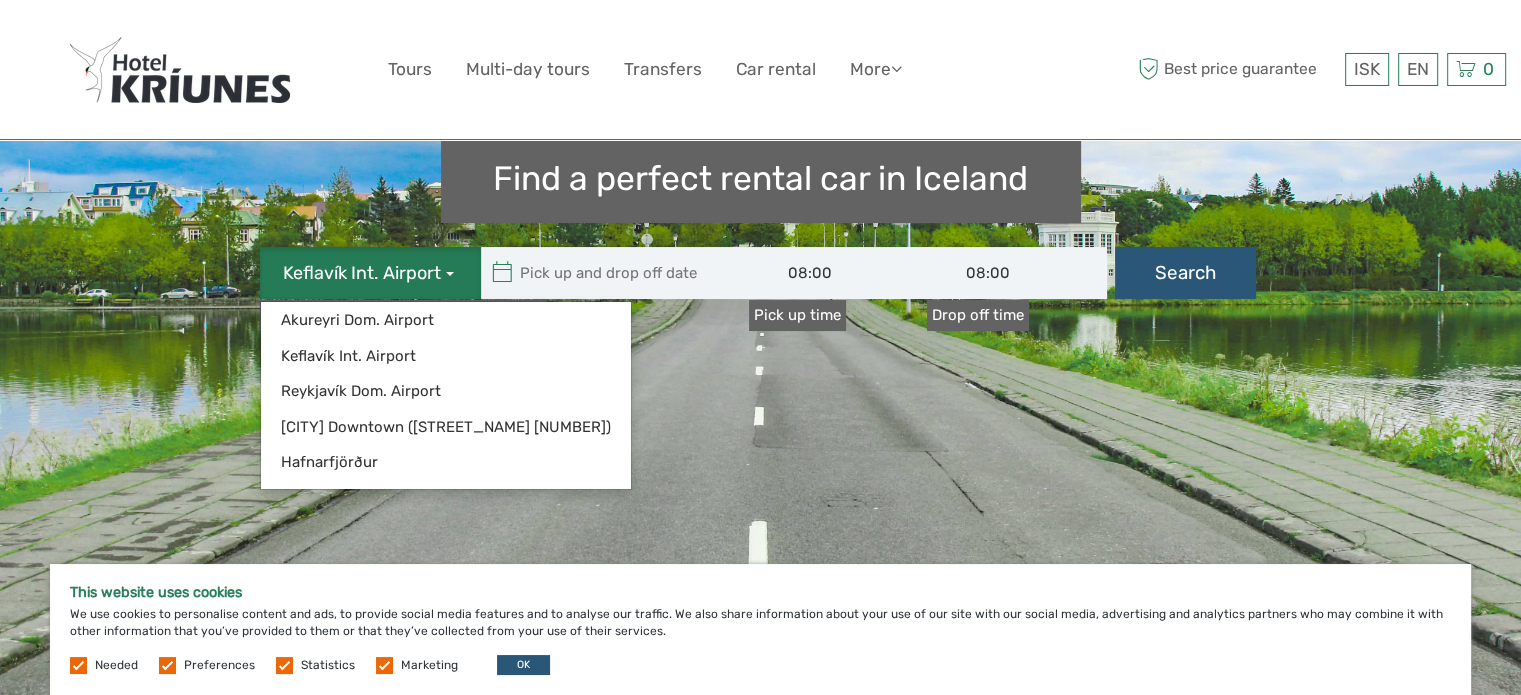 click on "Keflavík Int. Airport" at bounding box center (370, 273) 